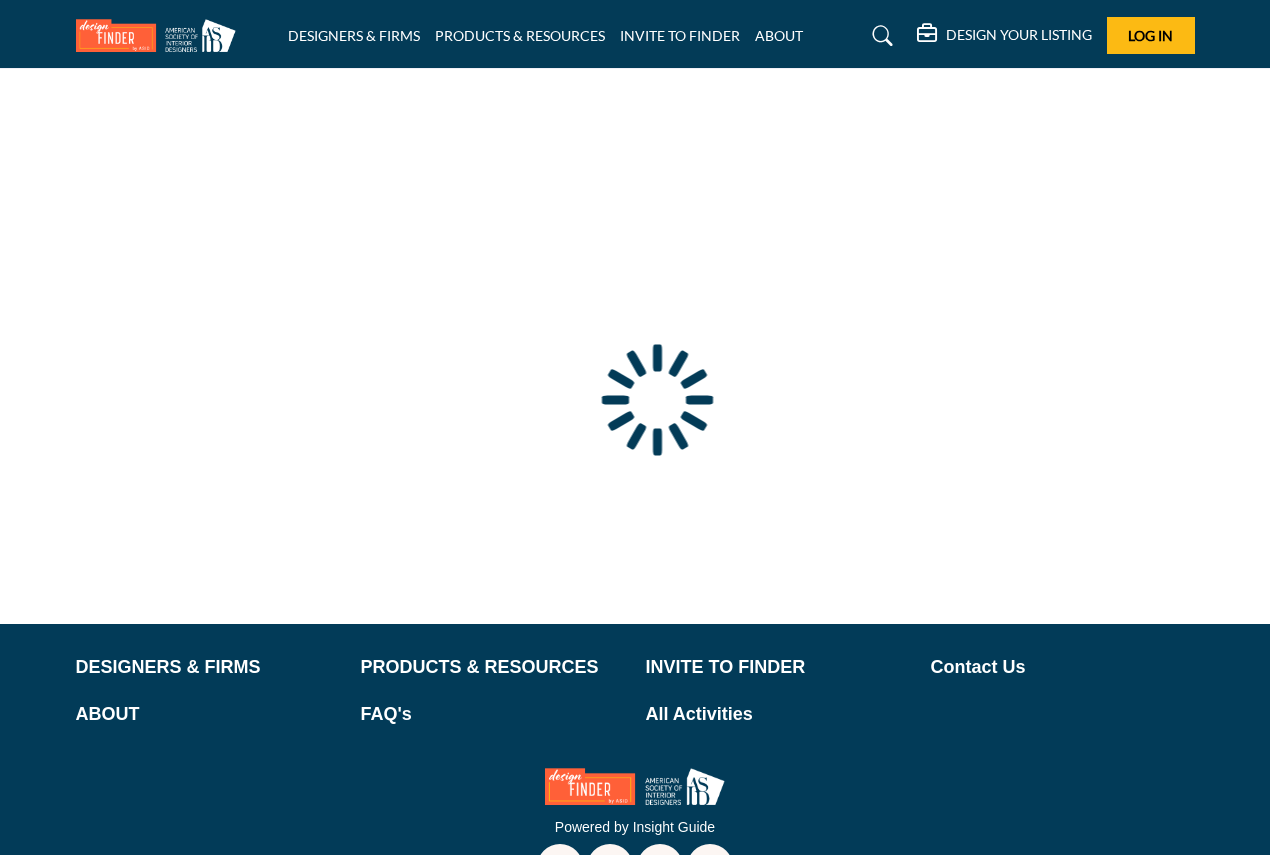 scroll, scrollTop: 0, scrollLeft: 0, axis: both 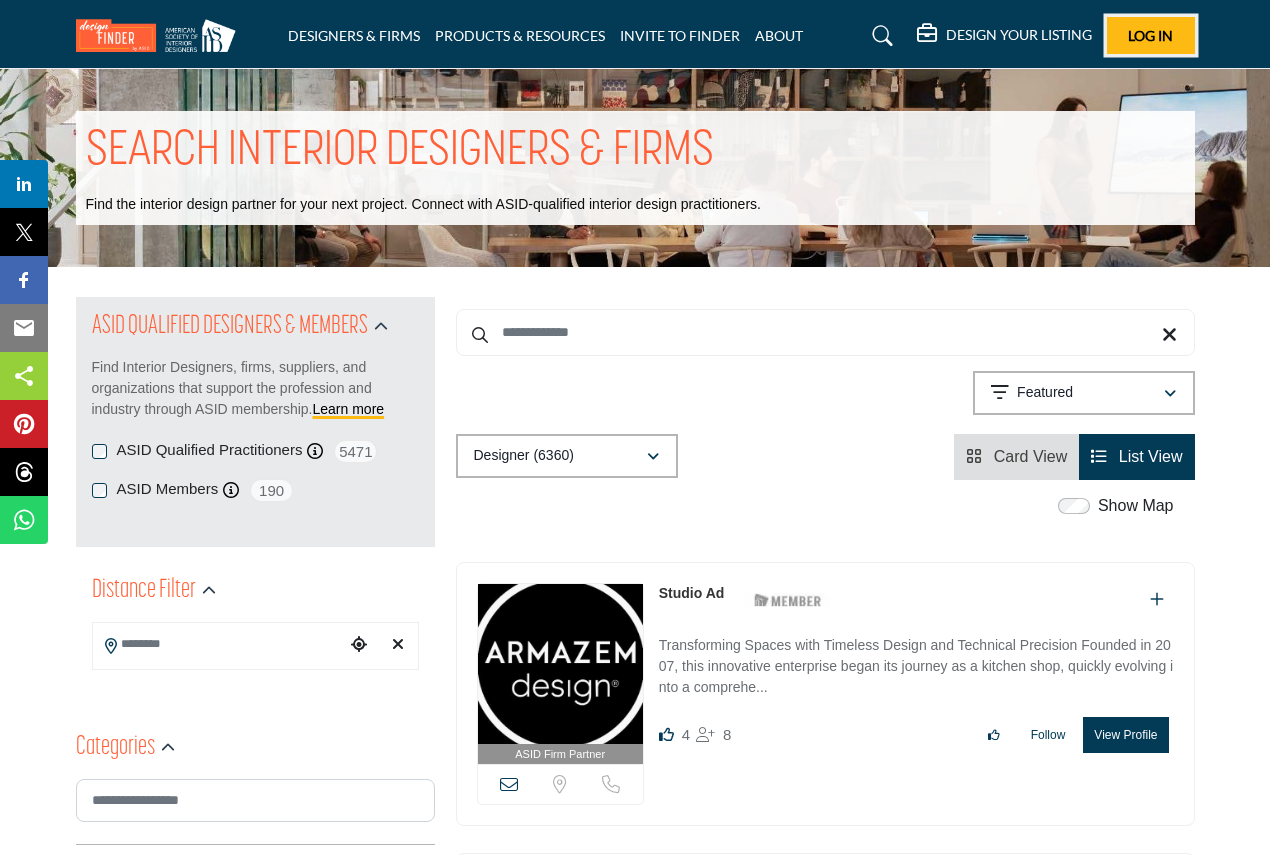 click on "Log In" at bounding box center (1150, 35) 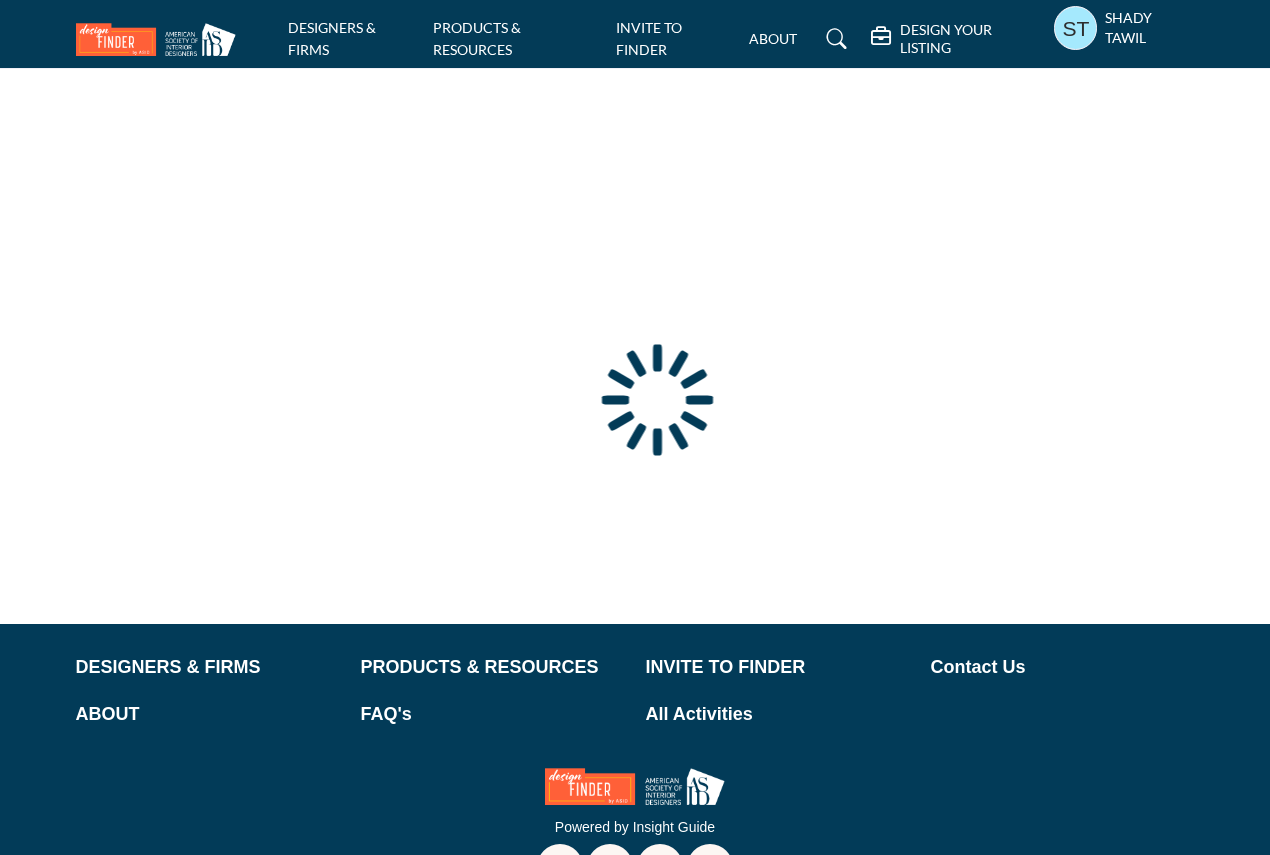scroll, scrollTop: 0, scrollLeft: 0, axis: both 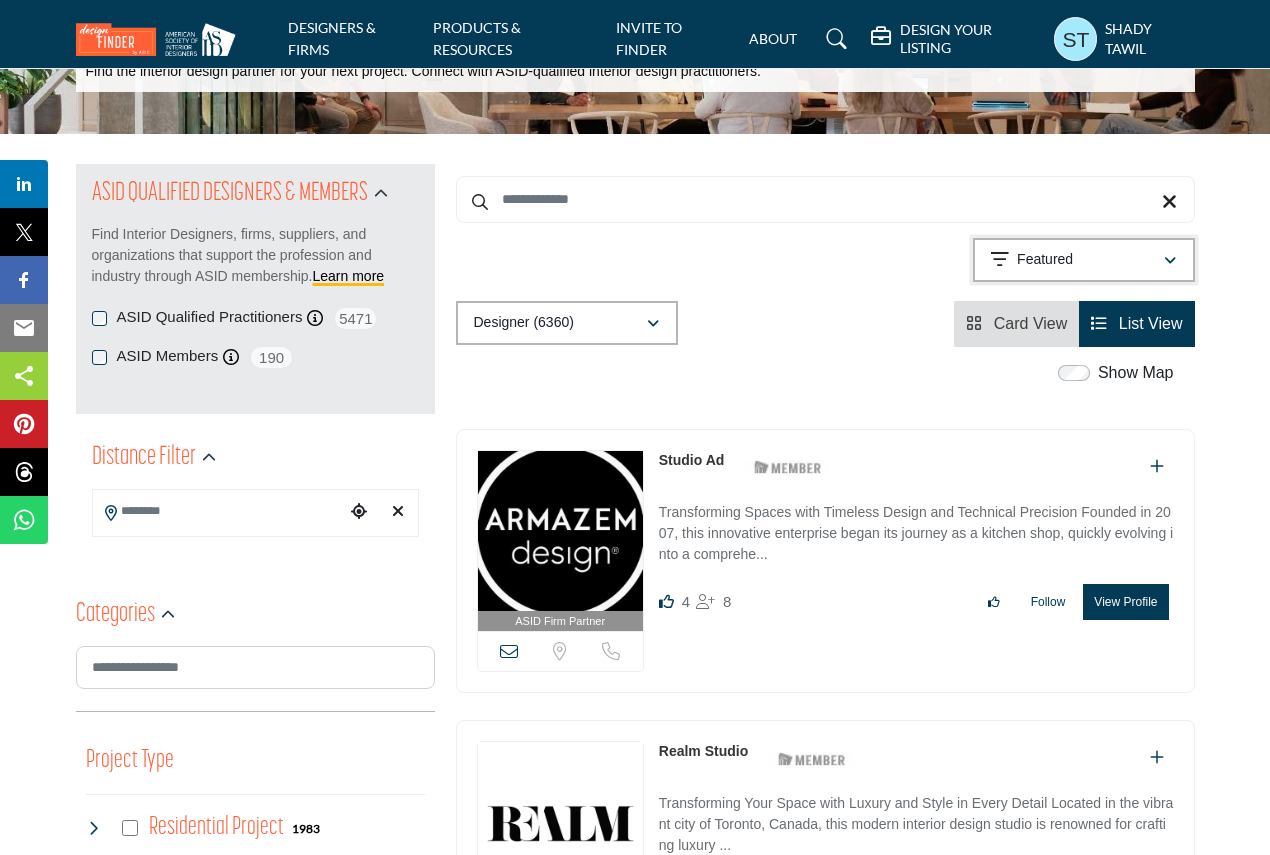 click on "Featured" at bounding box center [1077, 260] 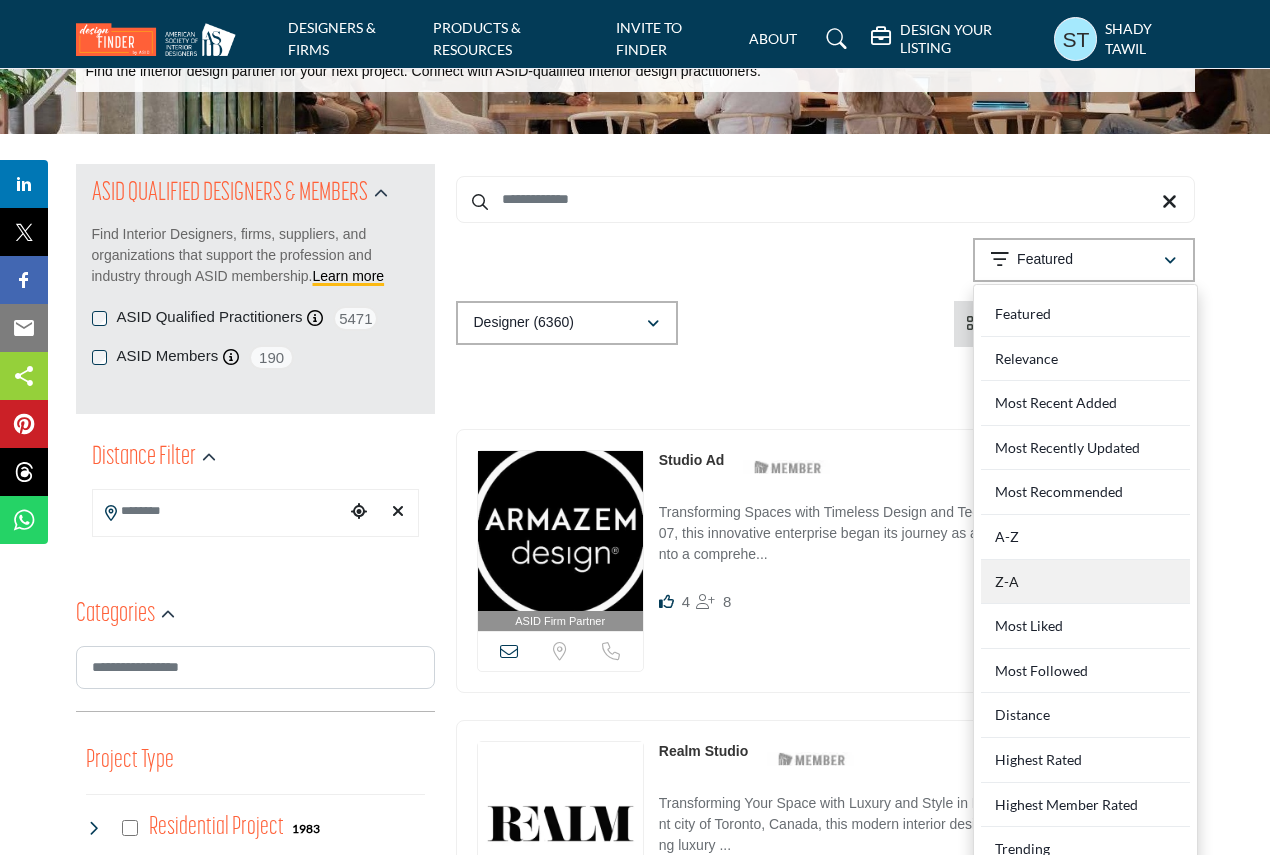 click on "Z-A" at bounding box center (1085, 582) 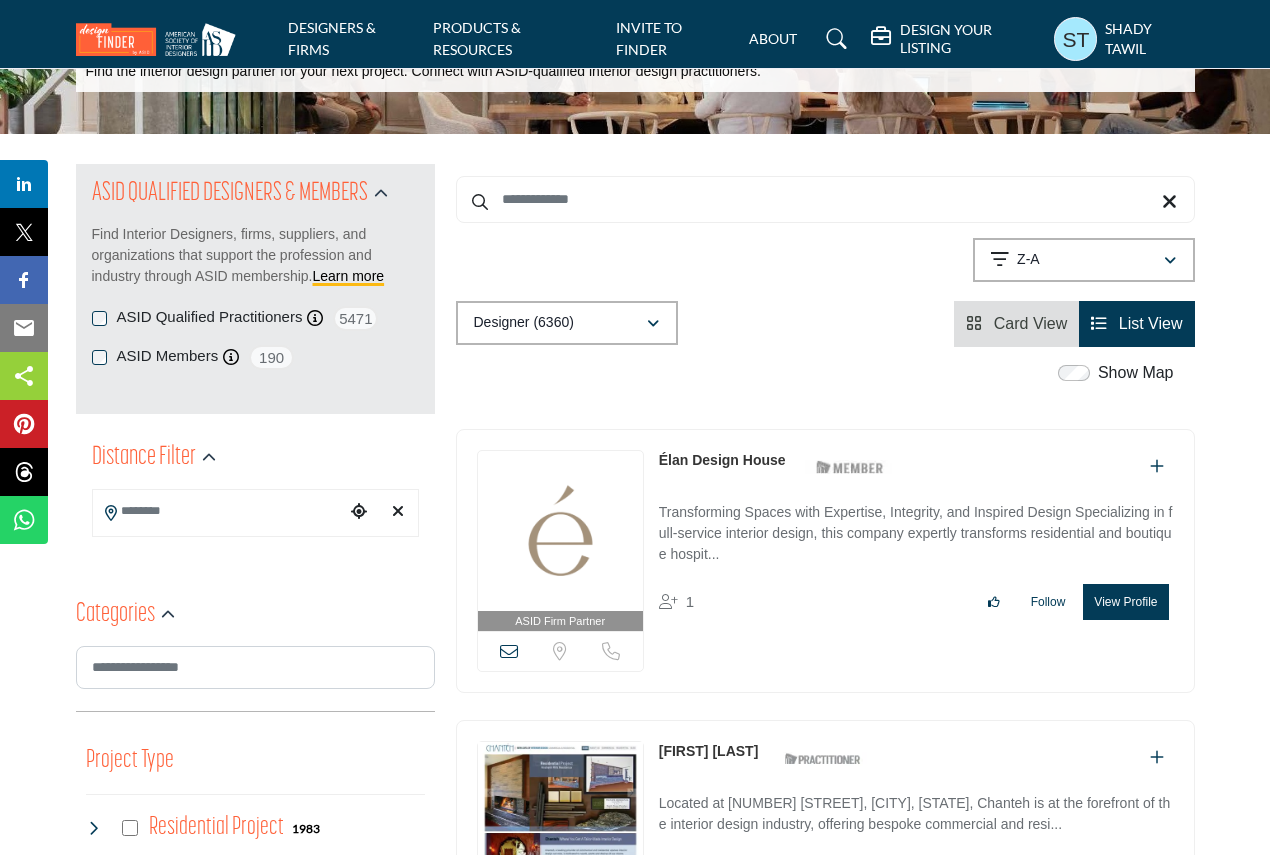 click on "View Profile" at bounding box center (1125, 602) 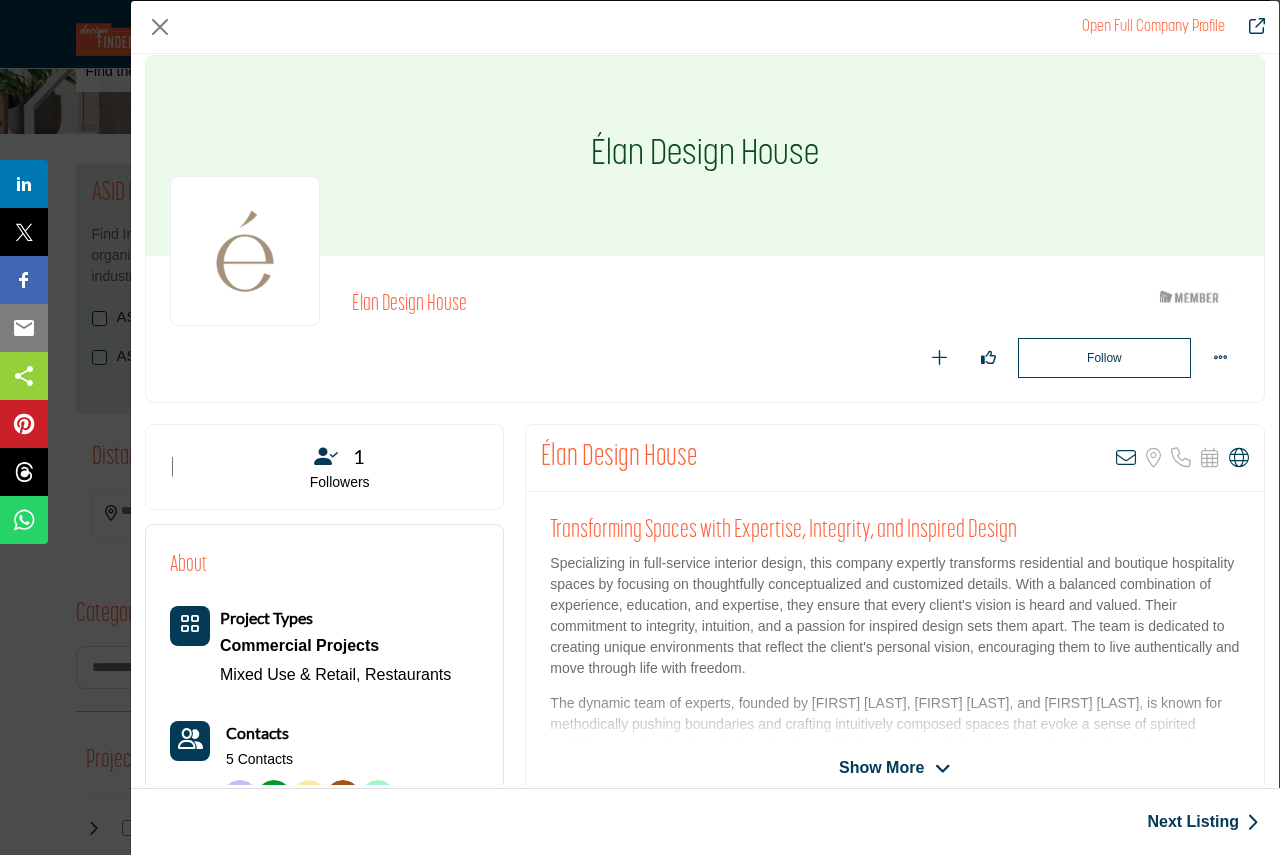 scroll, scrollTop: 0, scrollLeft: 0, axis: both 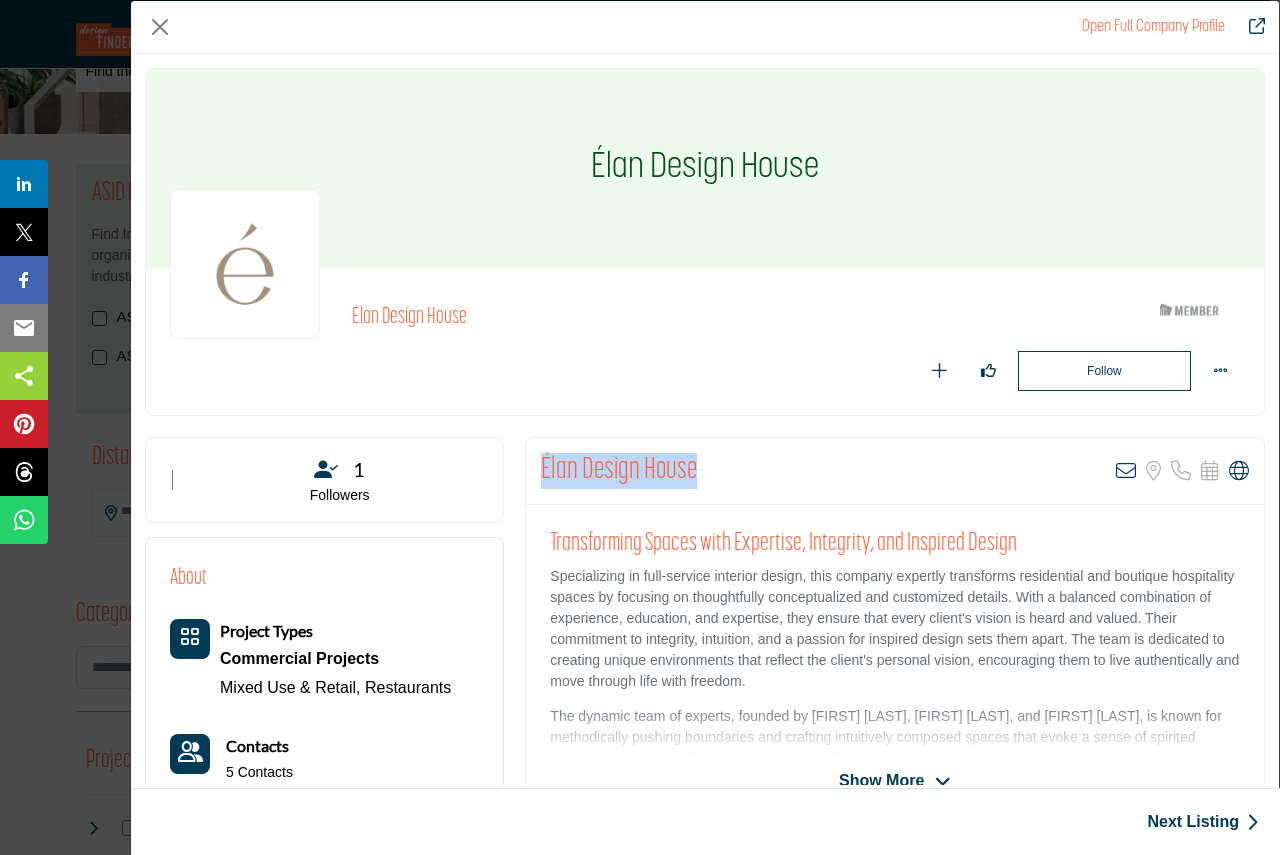 drag, startPoint x: 714, startPoint y: 461, endPoint x: 528, endPoint y: 486, distance: 187.67259 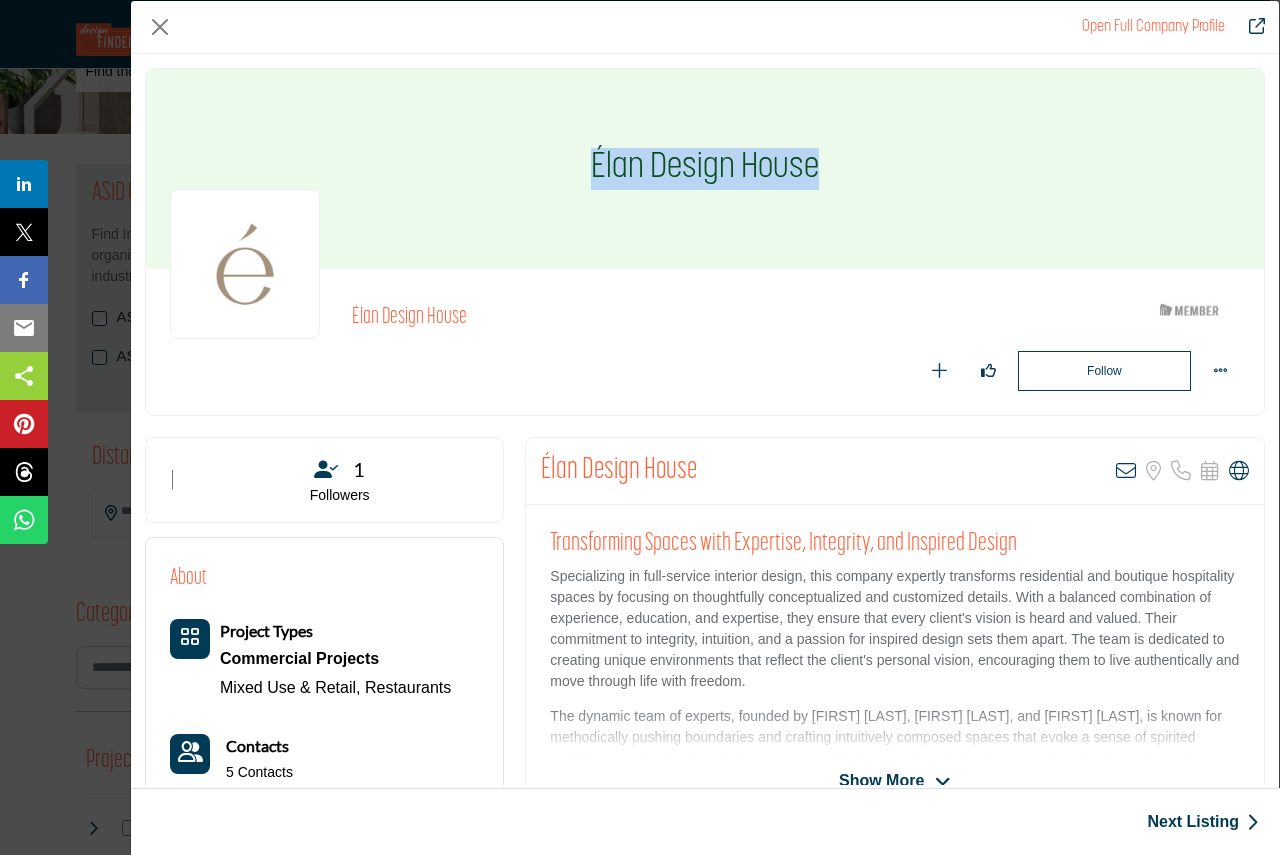 drag, startPoint x: 575, startPoint y: 172, endPoint x: 869, endPoint y: 166, distance: 294.06122 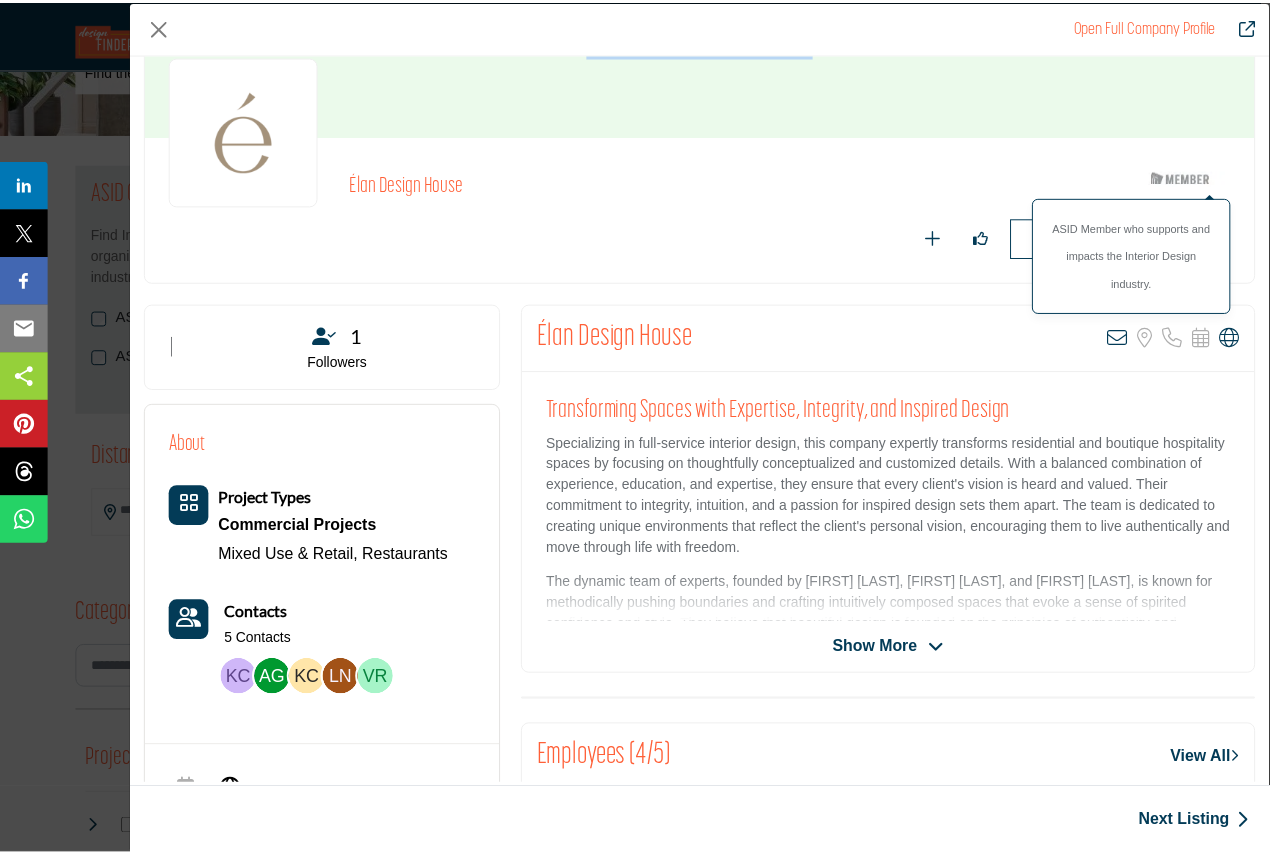 scroll, scrollTop: 67, scrollLeft: 0, axis: vertical 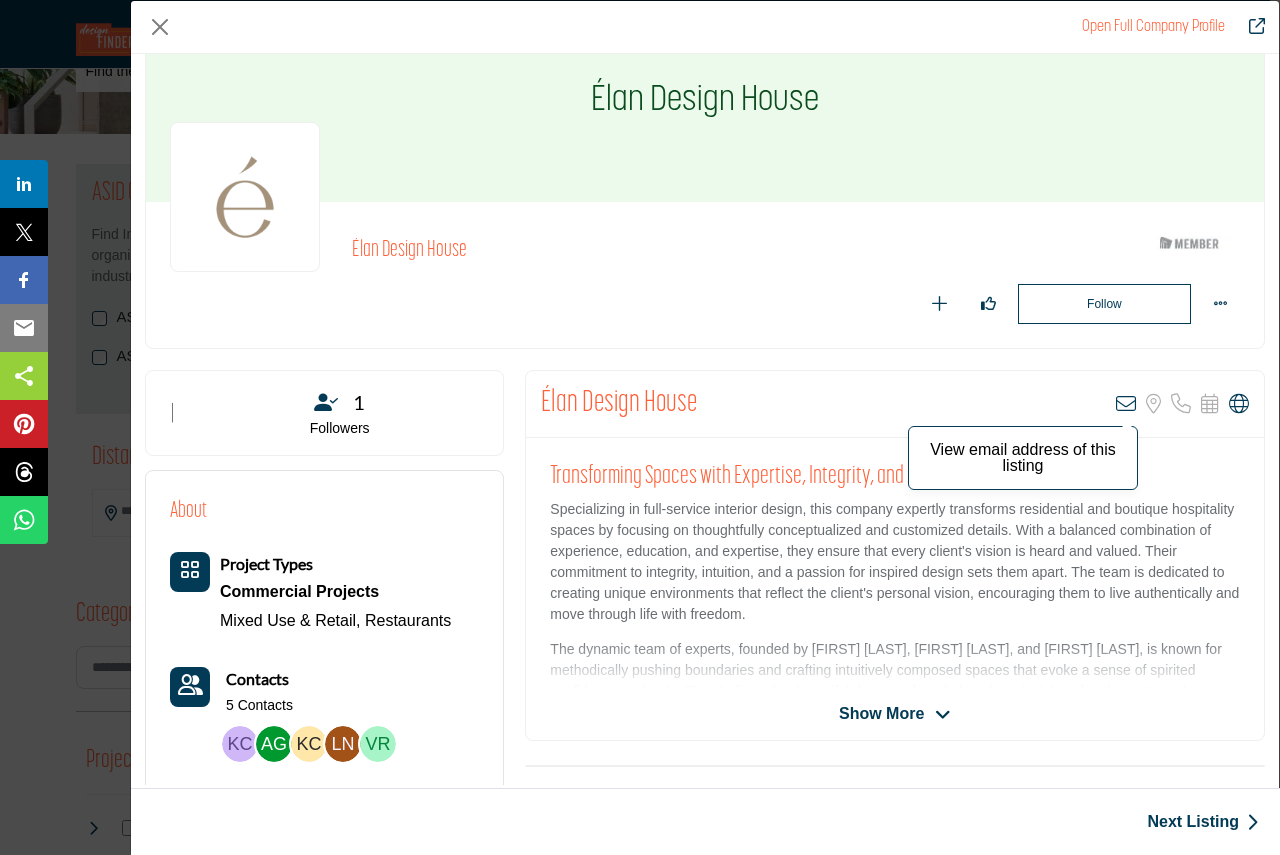 click at bounding box center [1126, 404] 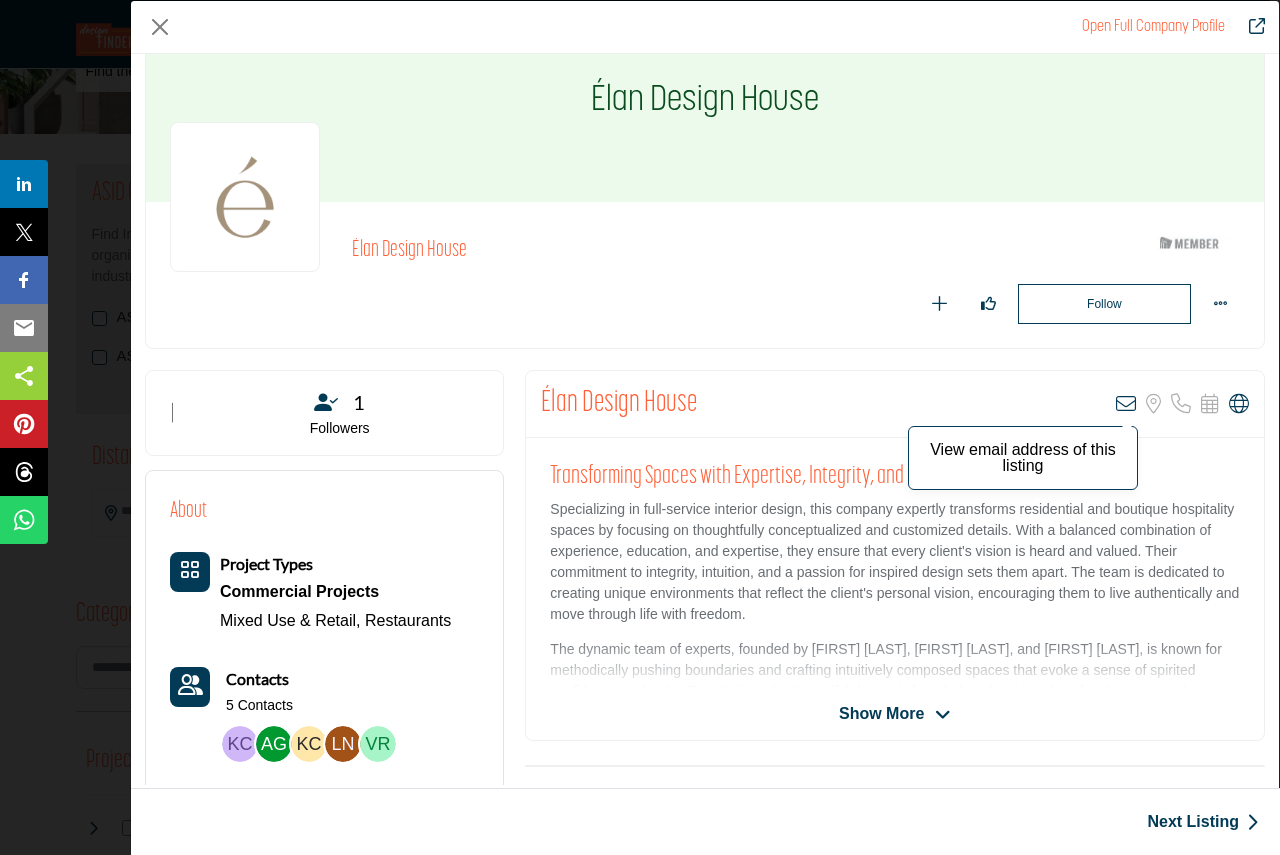 click at bounding box center (1126, 404) 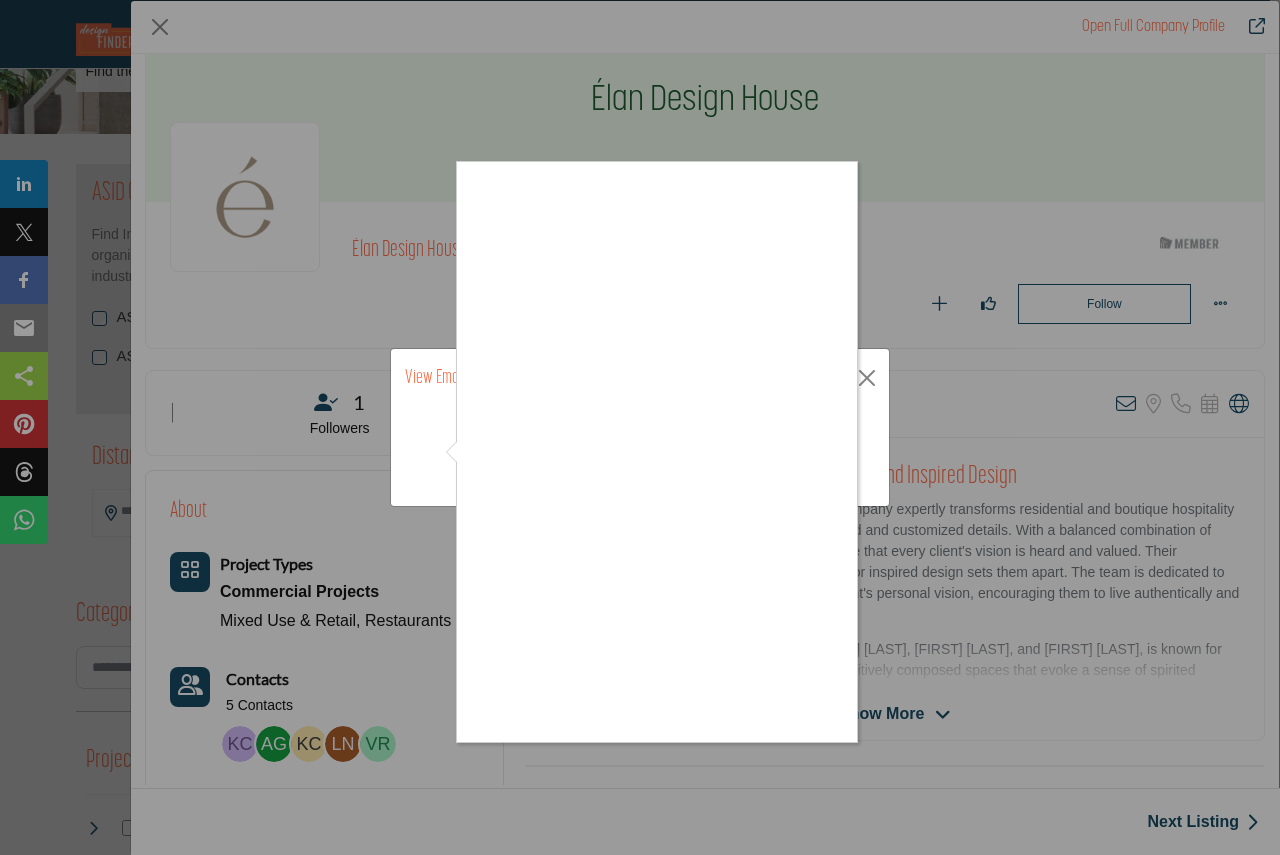 click at bounding box center [640, 427] 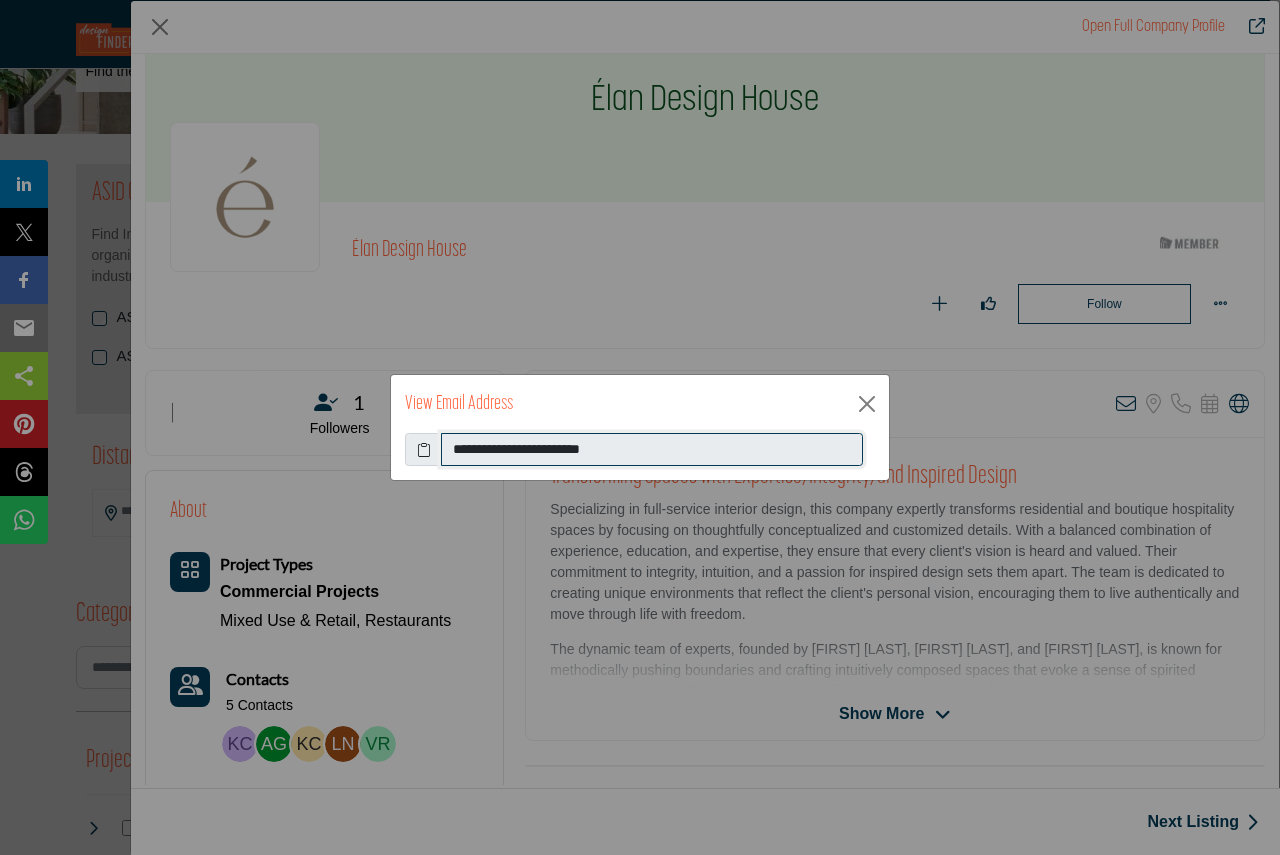 click on "**********" at bounding box center [652, 450] 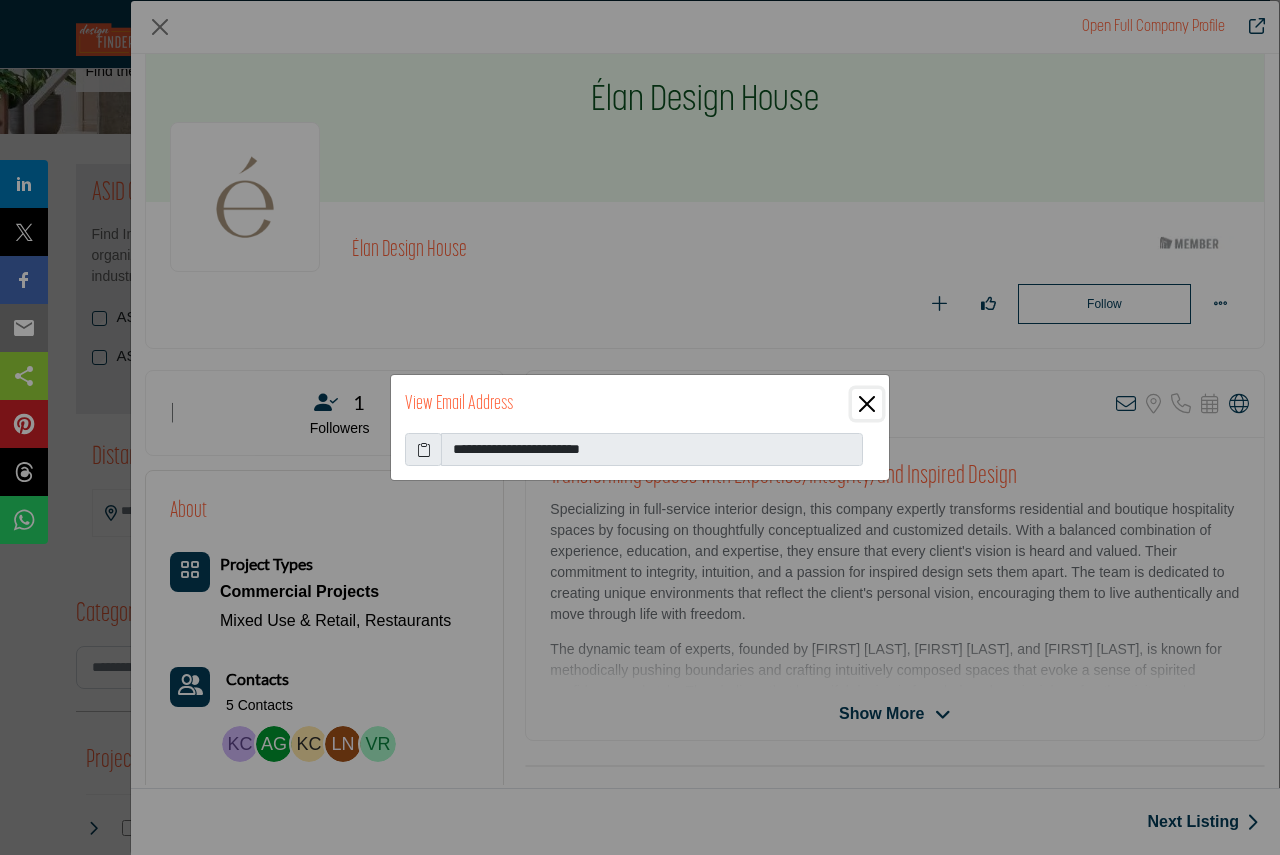 click at bounding box center [867, 404] 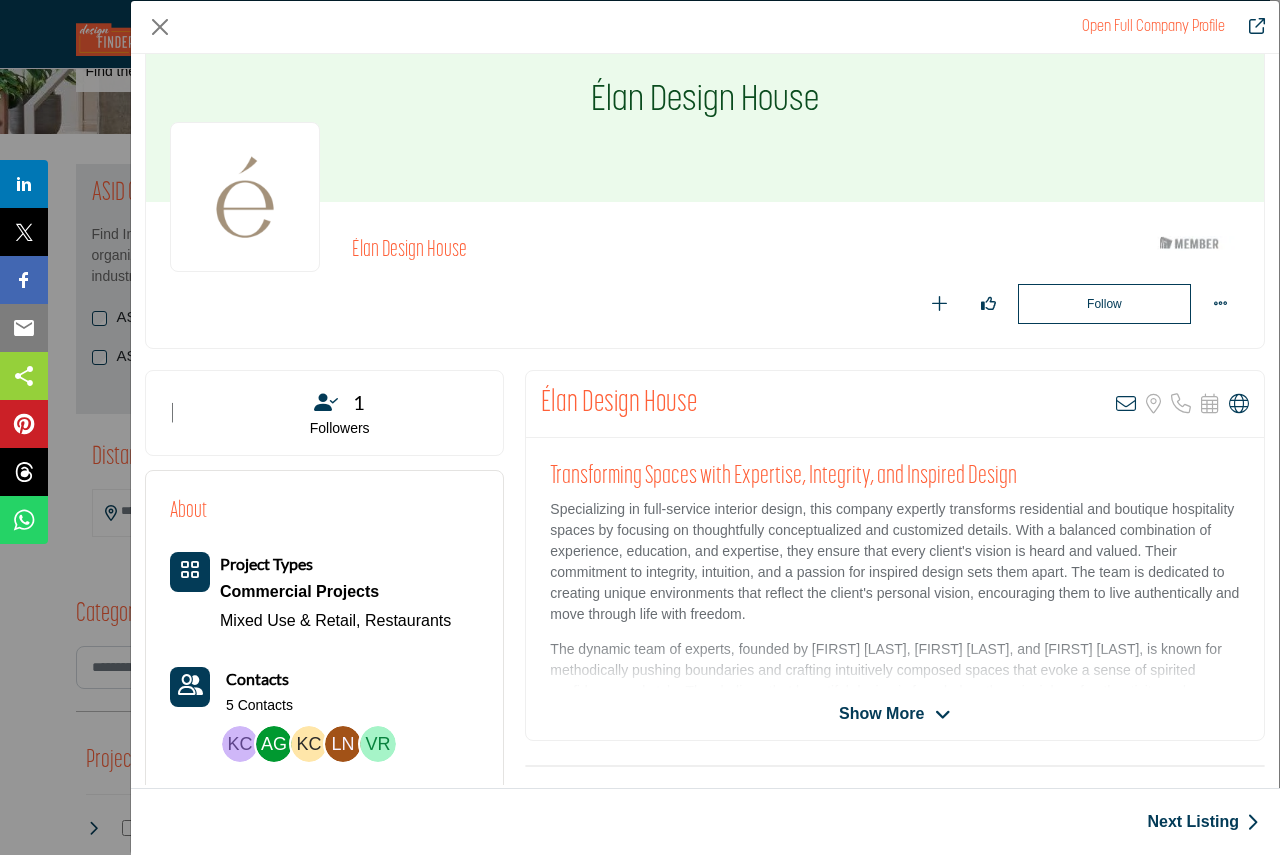 click on "Élan Design House
ASID Member who supports and impacts the Interior Design industry.
Recommend" at bounding box center (705, 275) 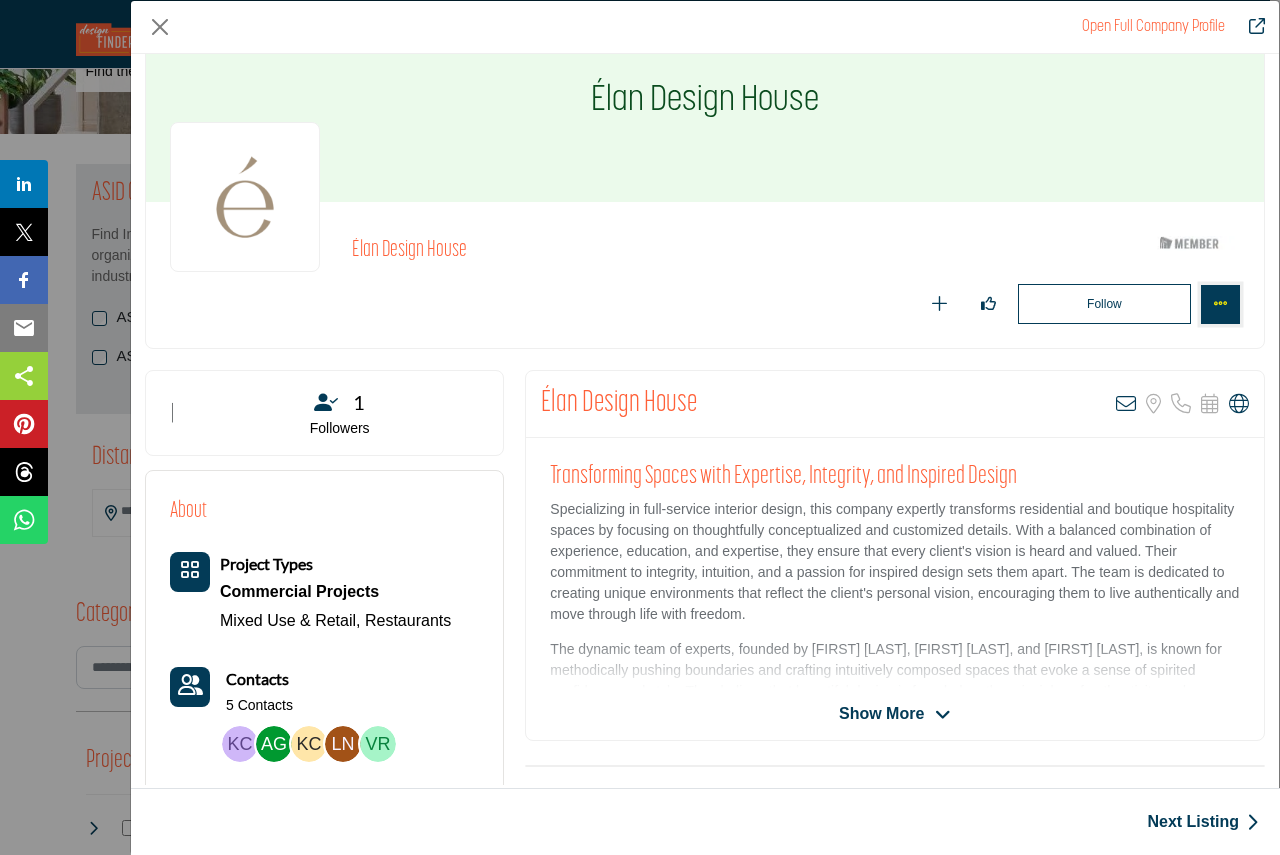 click at bounding box center (1220, 304) 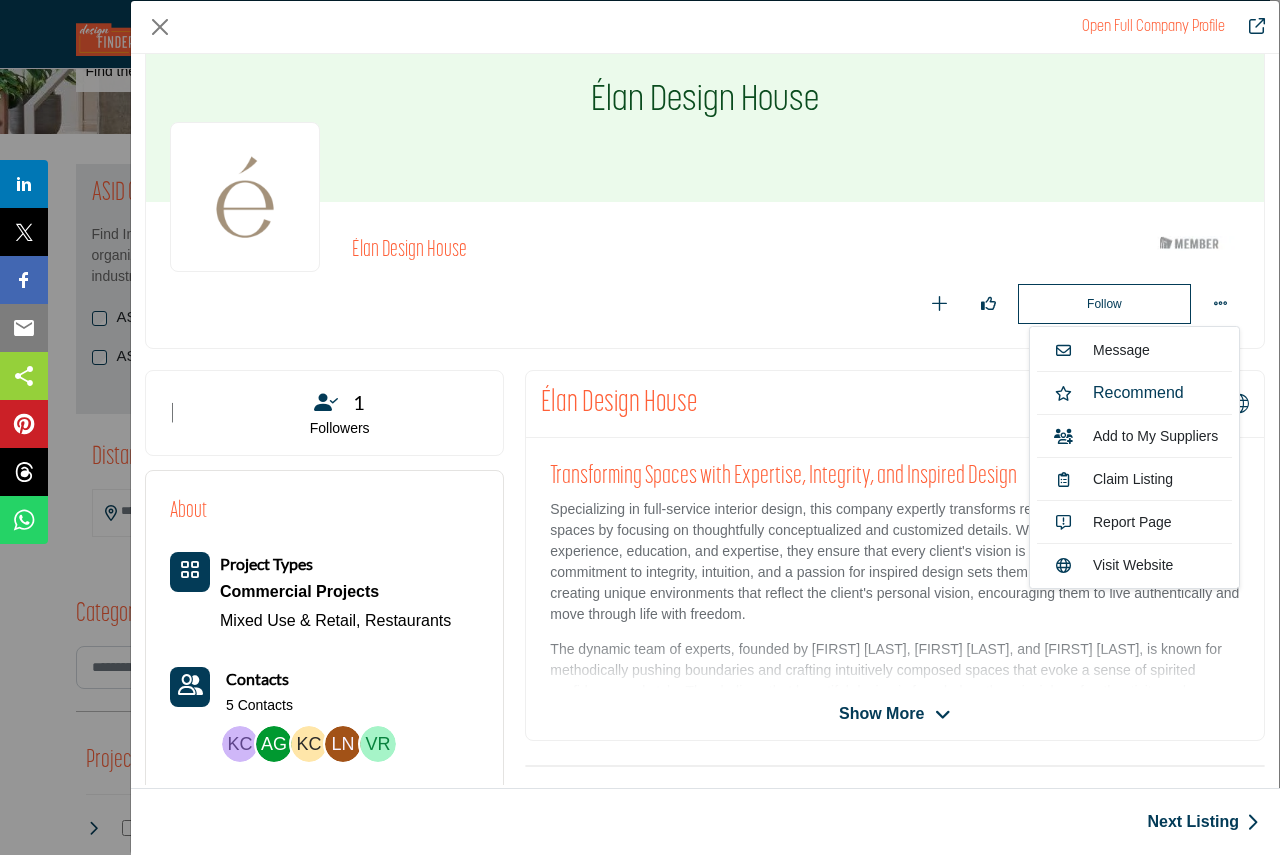 drag, startPoint x: 1095, startPoint y: 554, endPoint x: 502, endPoint y: 732, distance: 619.1389 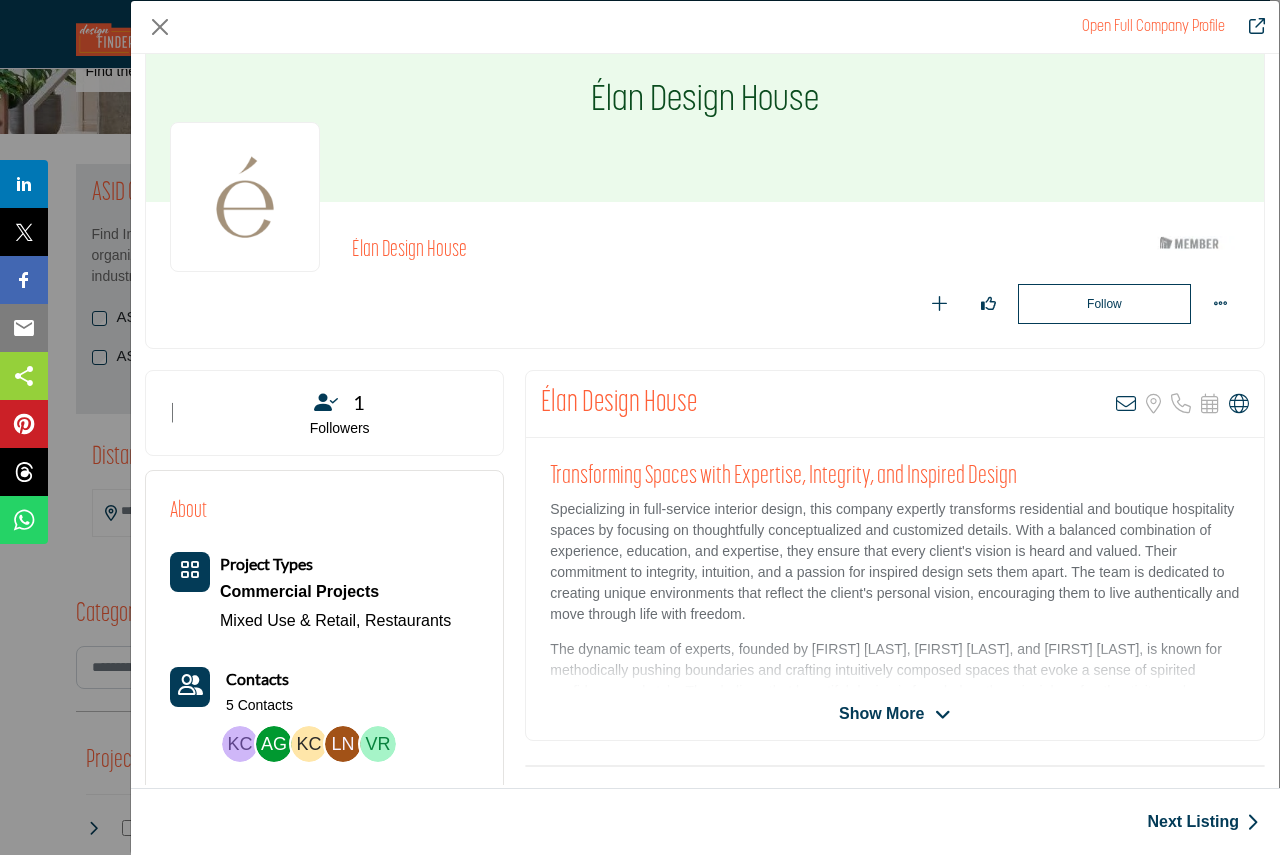 drag, startPoint x: 1230, startPoint y: 403, endPoint x: 519, endPoint y: 689, distance: 766.3661 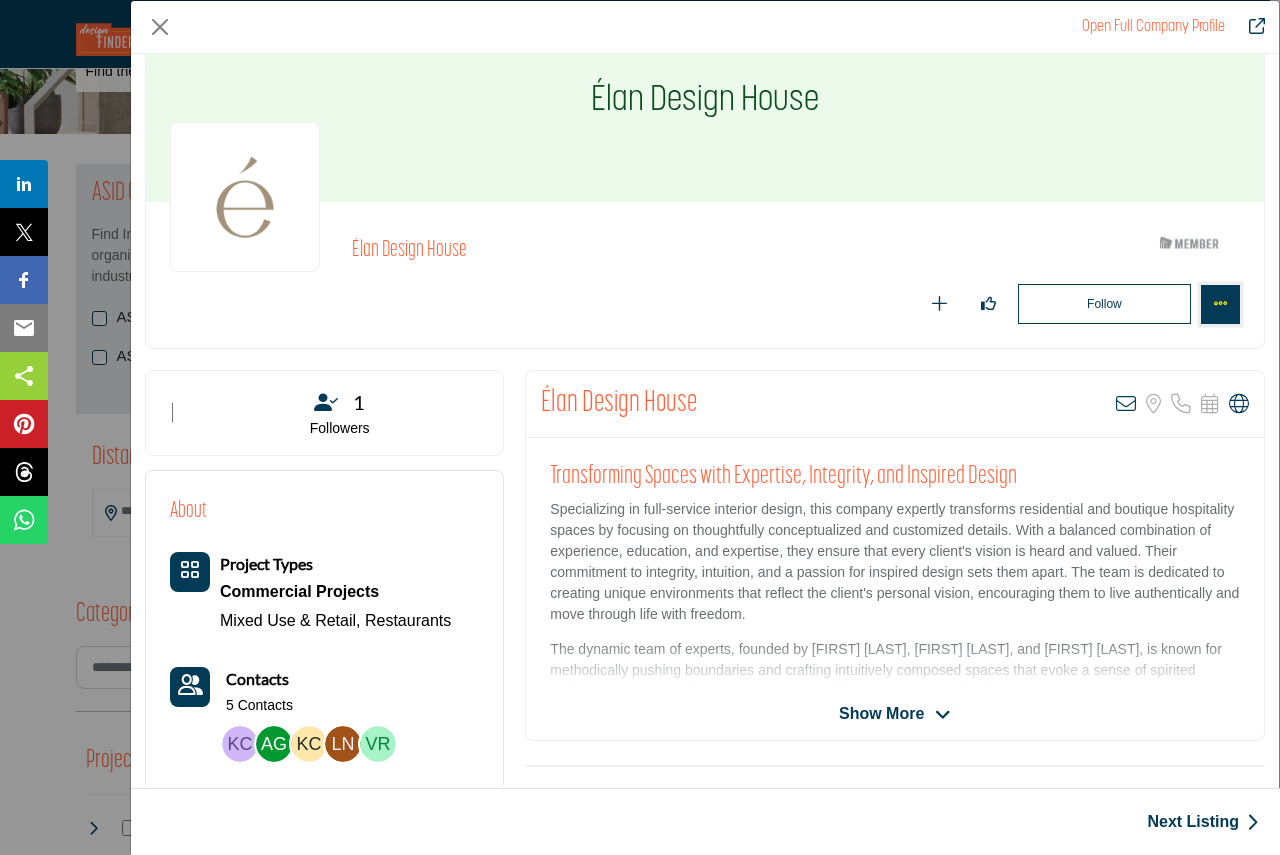 click at bounding box center (1220, 304) 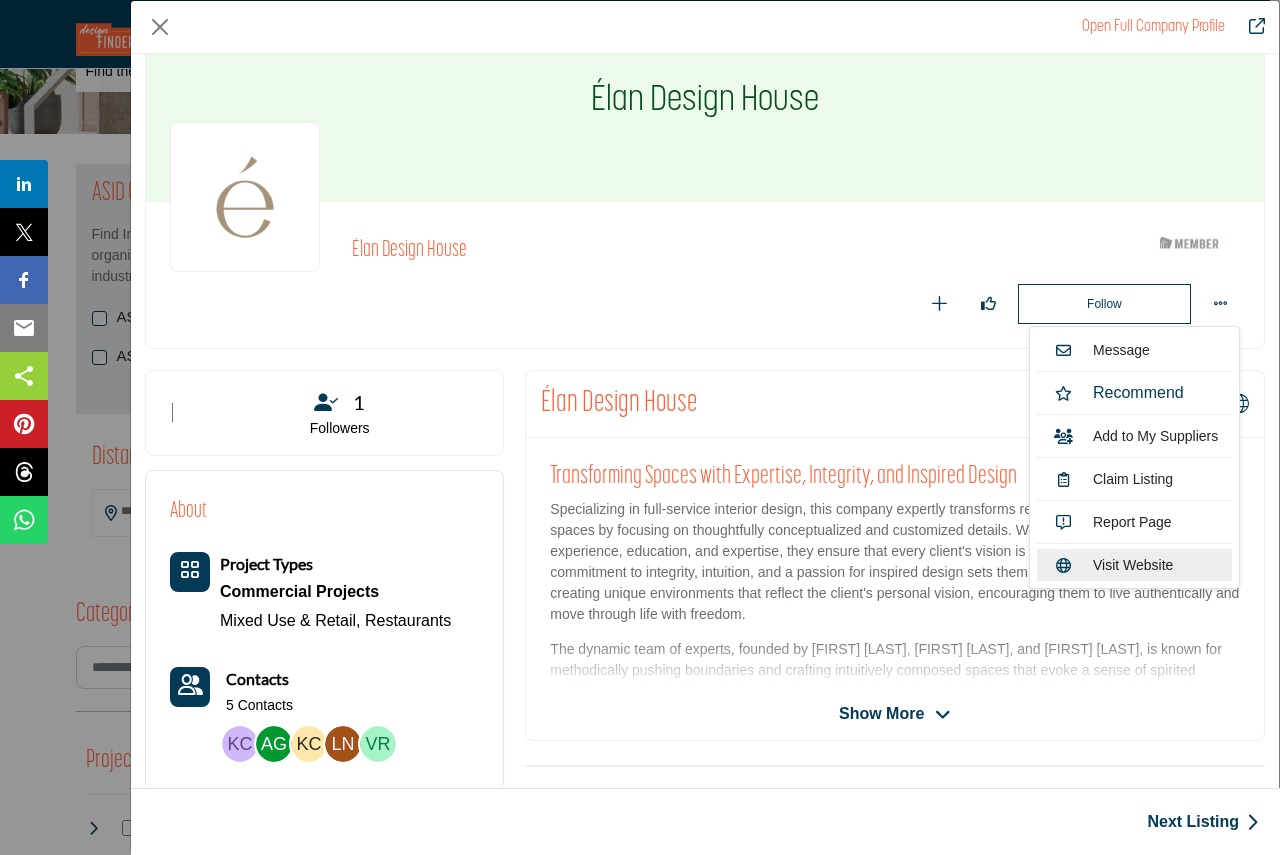 click at bounding box center [1063, 565] 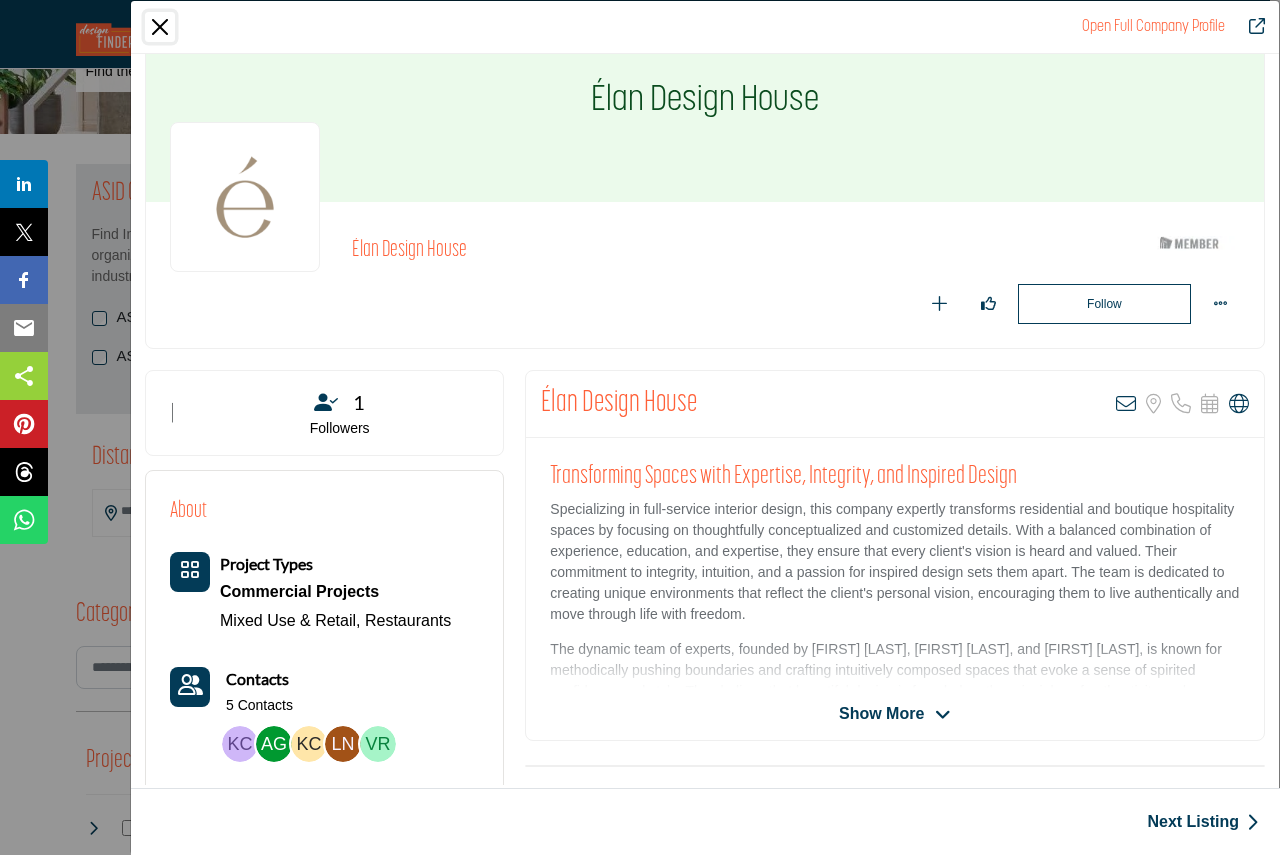 click at bounding box center (160, 27) 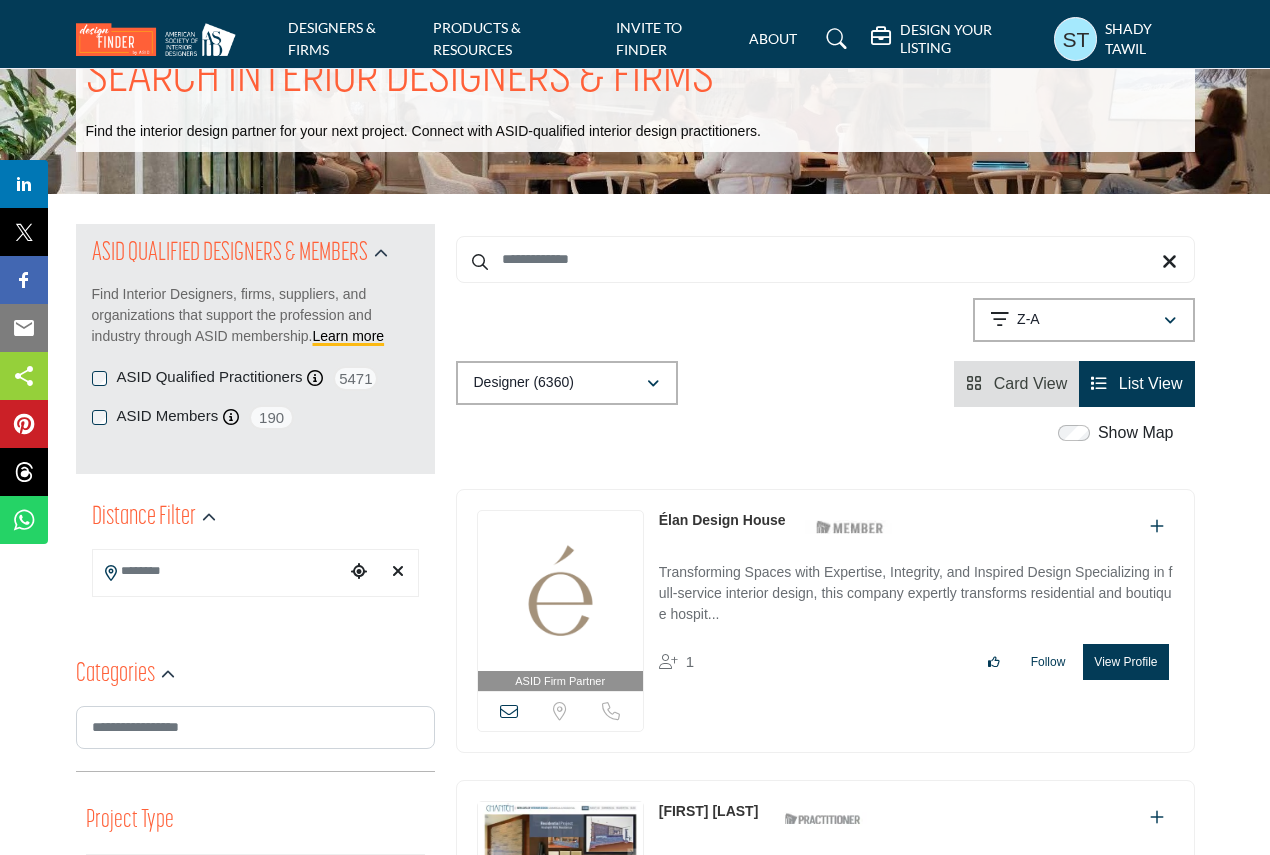 scroll, scrollTop: 0, scrollLeft: 0, axis: both 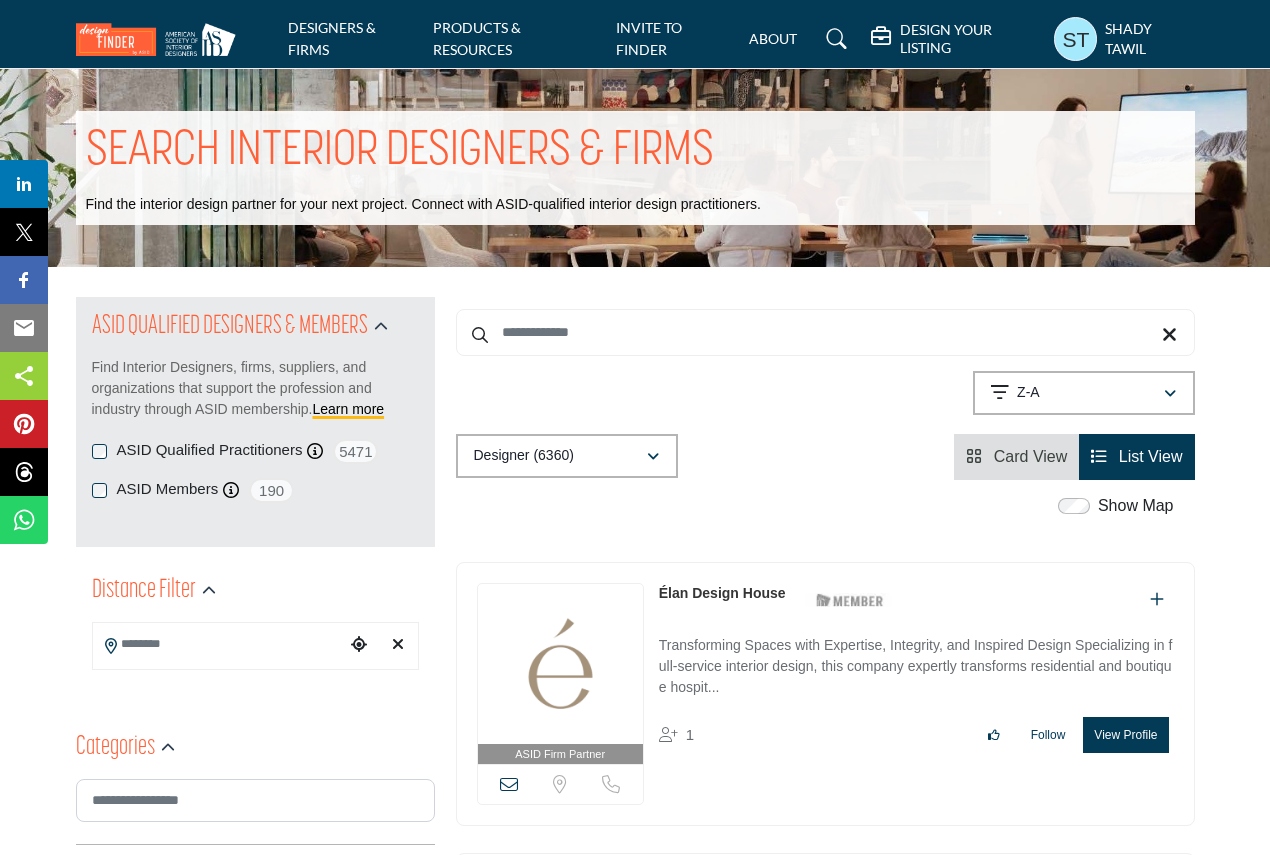 click on "ASID Qualified Practitioners" at bounding box center (210, 450) 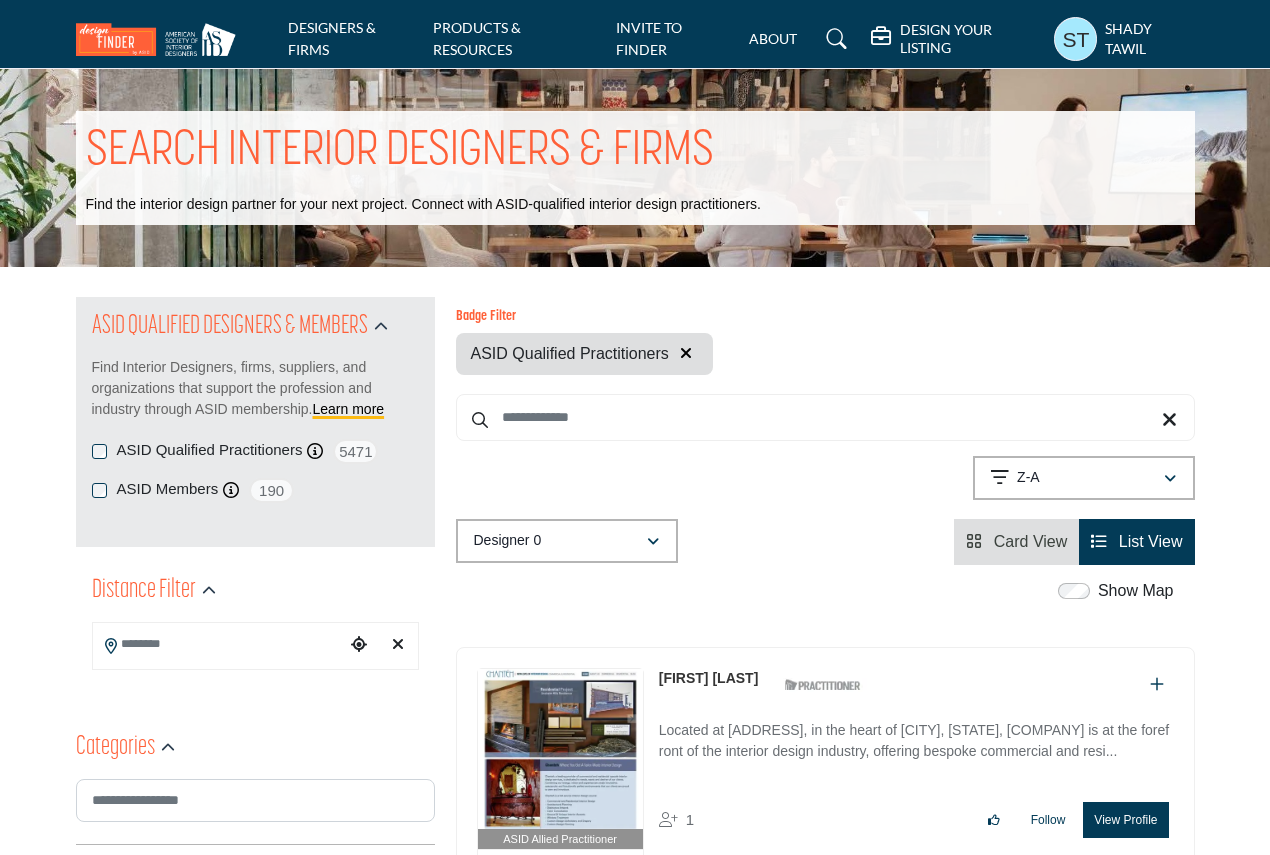 scroll, scrollTop: 0, scrollLeft: 0, axis: both 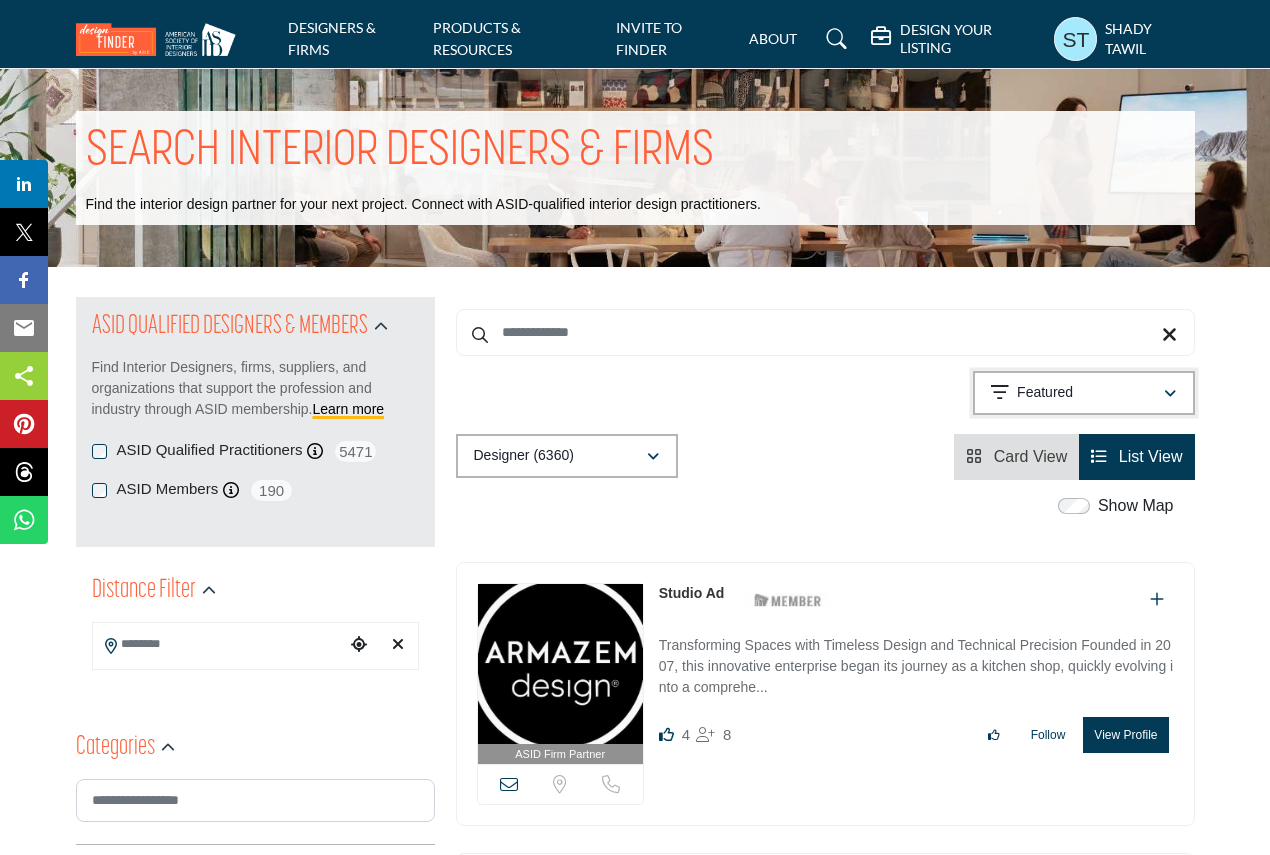 click on "Featured" at bounding box center [1045, 393] 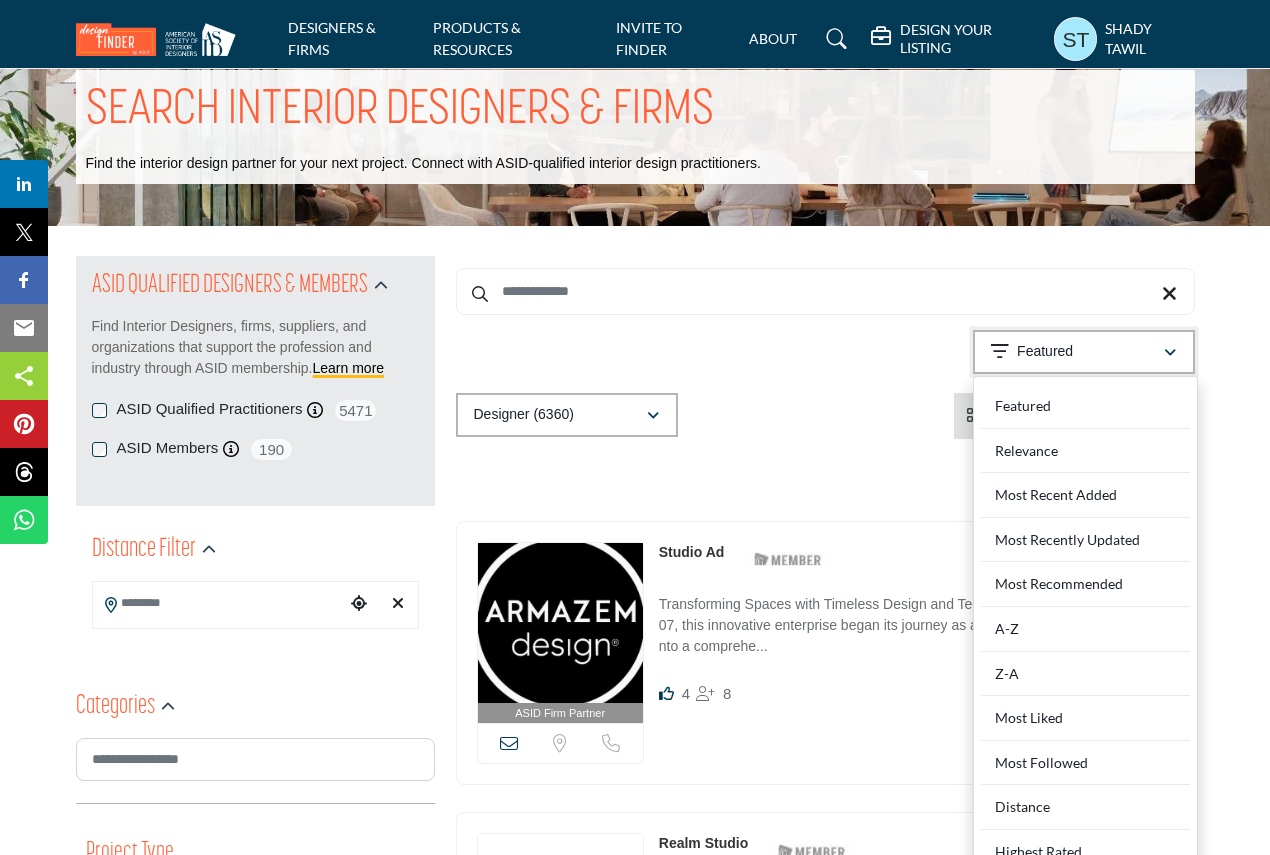 scroll, scrollTop: 0, scrollLeft: 0, axis: both 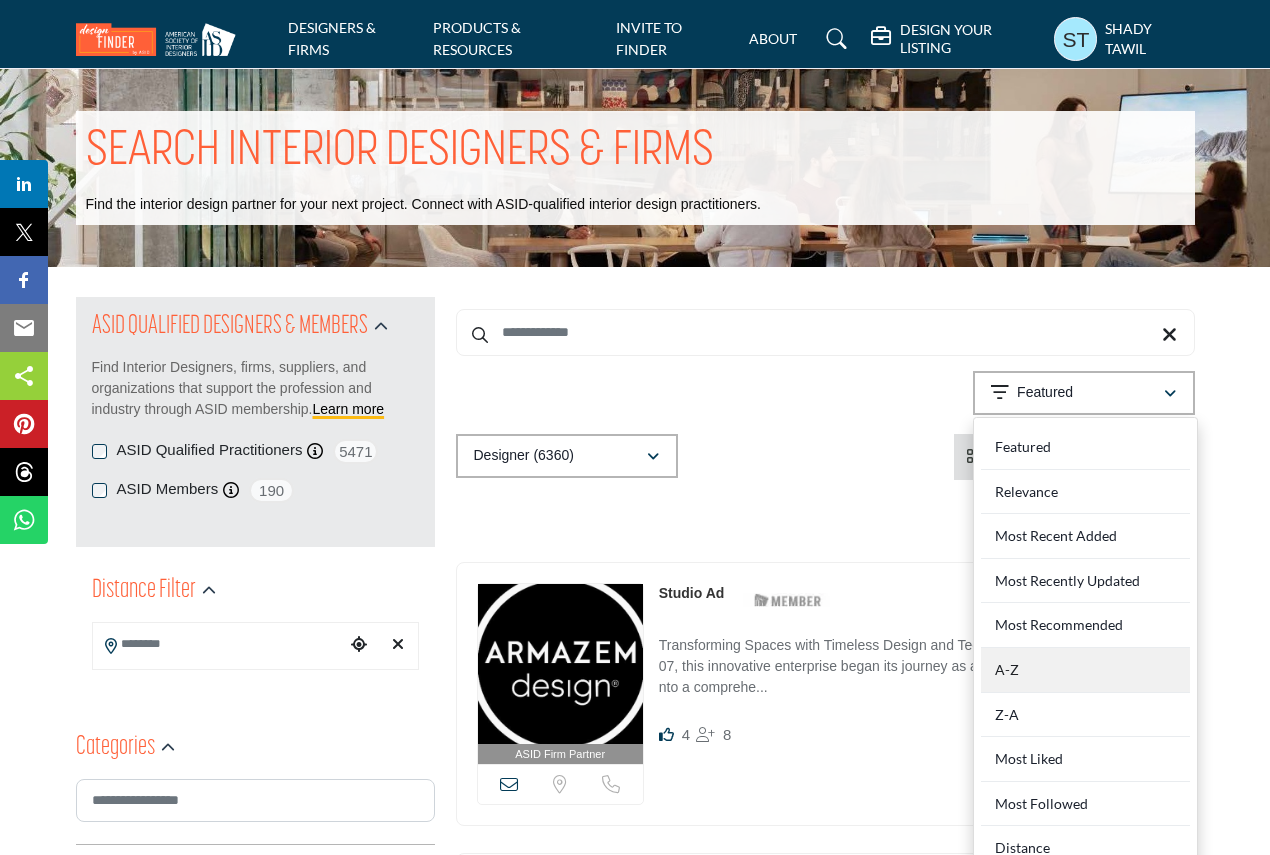 click on "A-Z" at bounding box center (1085, 670) 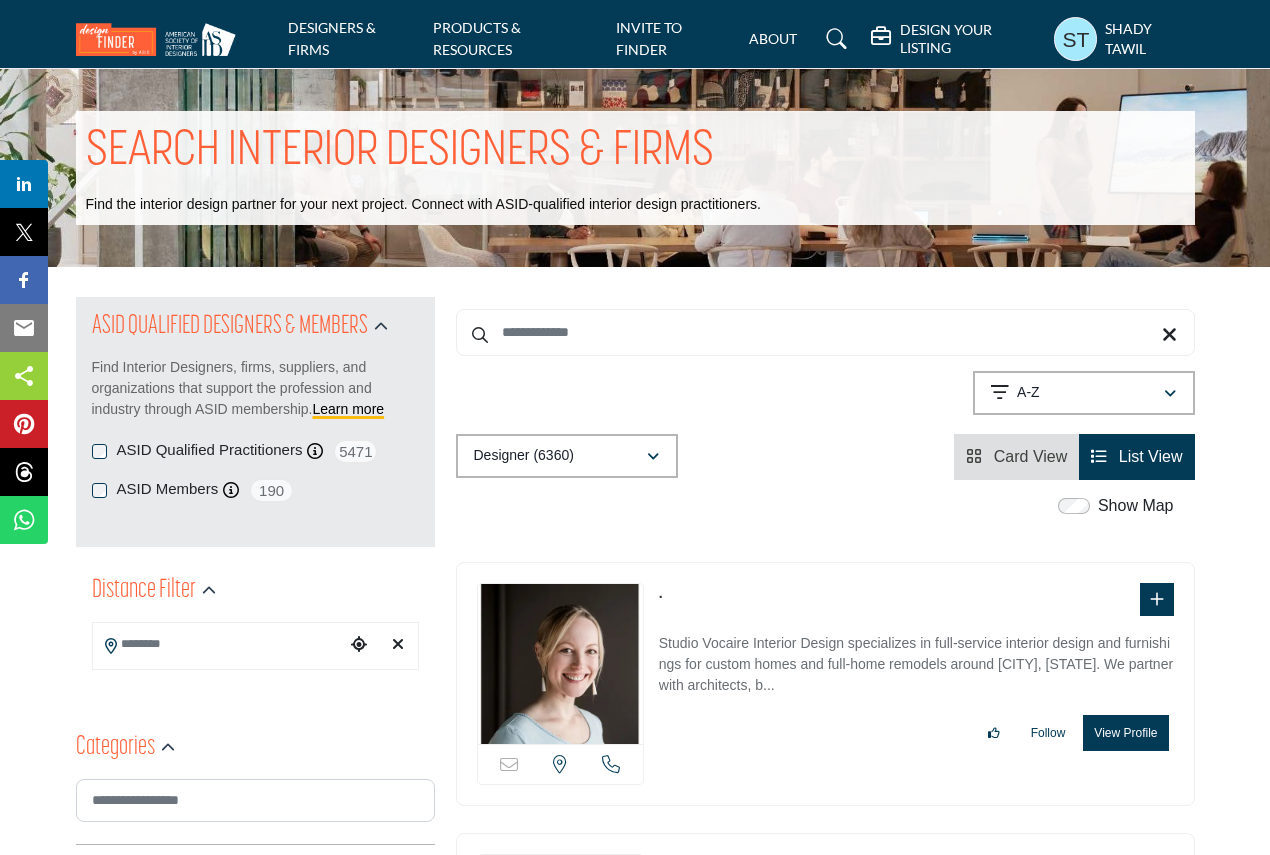 click on "Show Map" at bounding box center [1118, 506] 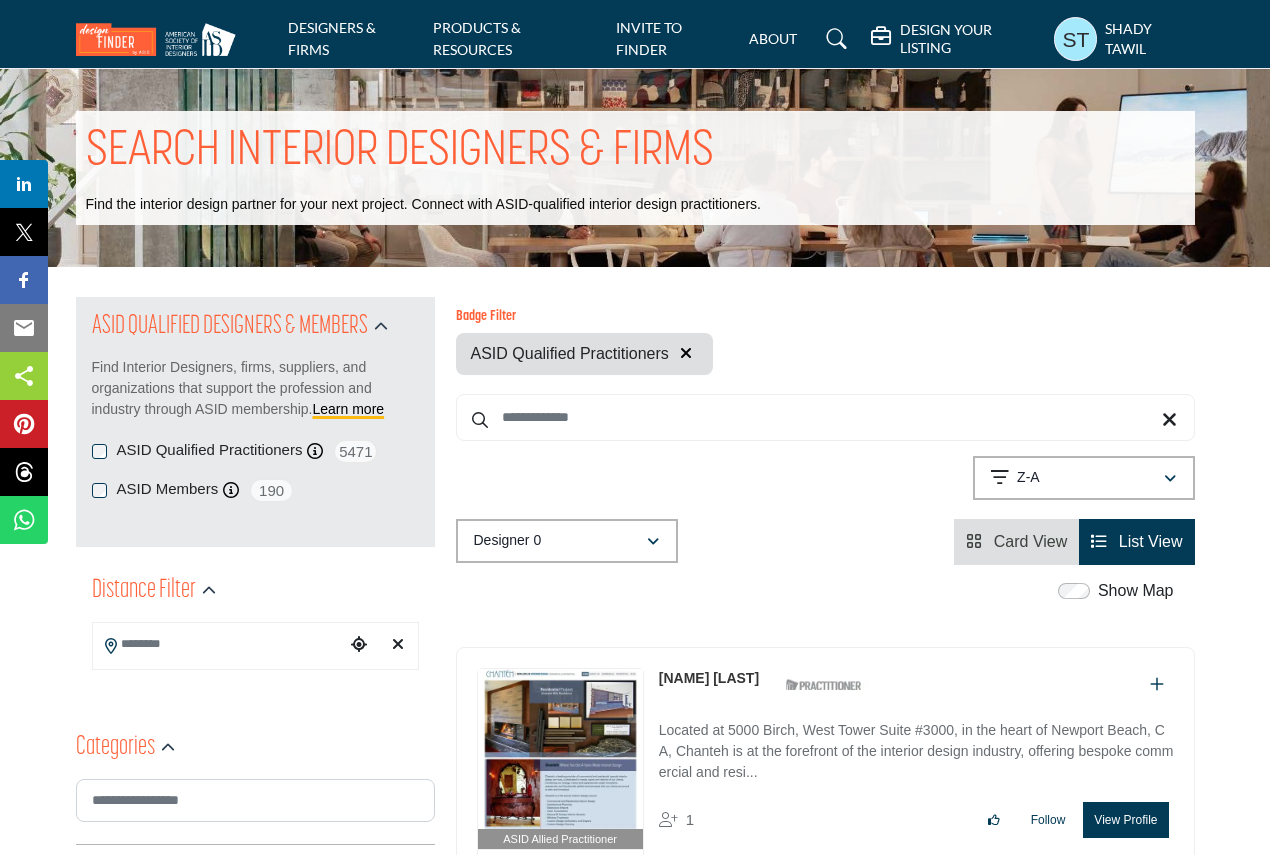 scroll, scrollTop: 0, scrollLeft: 0, axis: both 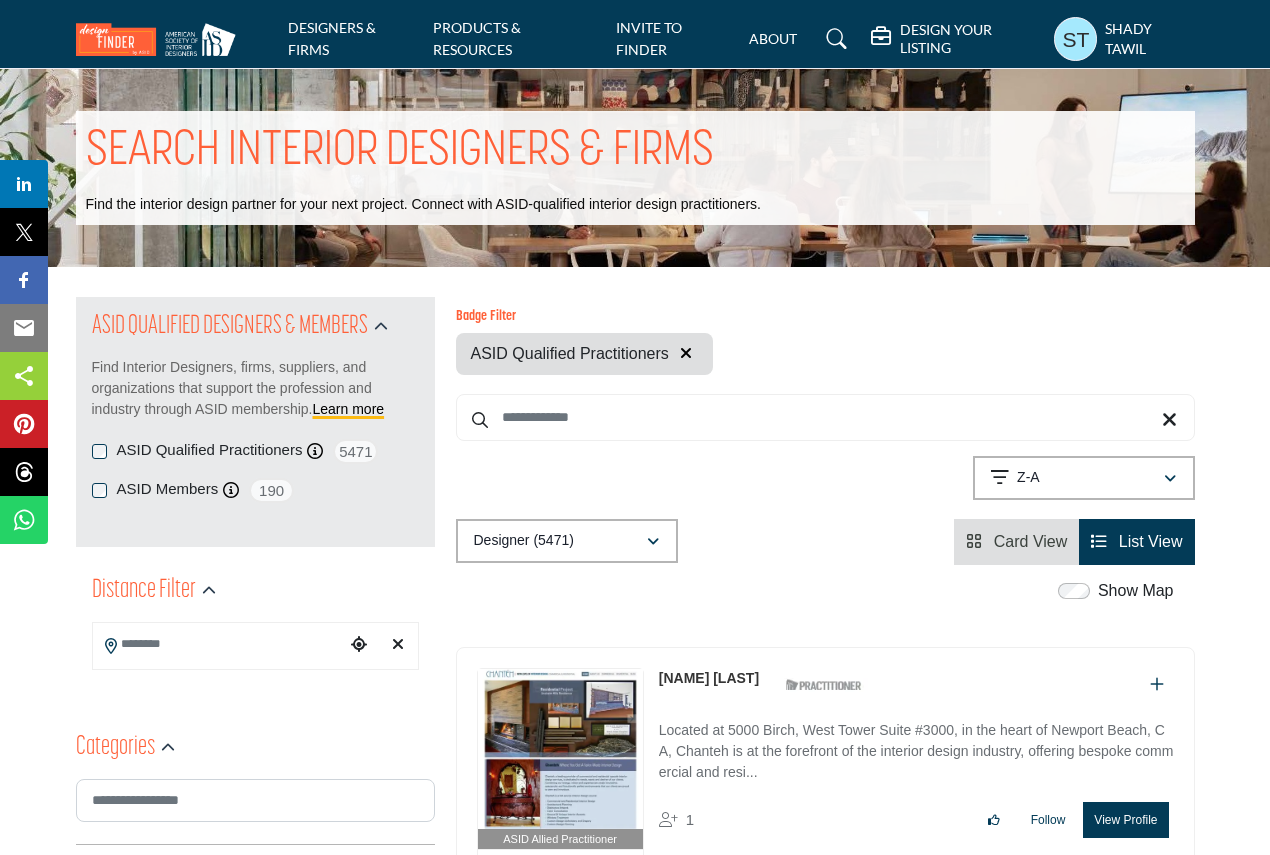 drag, startPoint x: 649, startPoint y: 670, endPoint x: 735, endPoint y: 684, distance: 87.13208 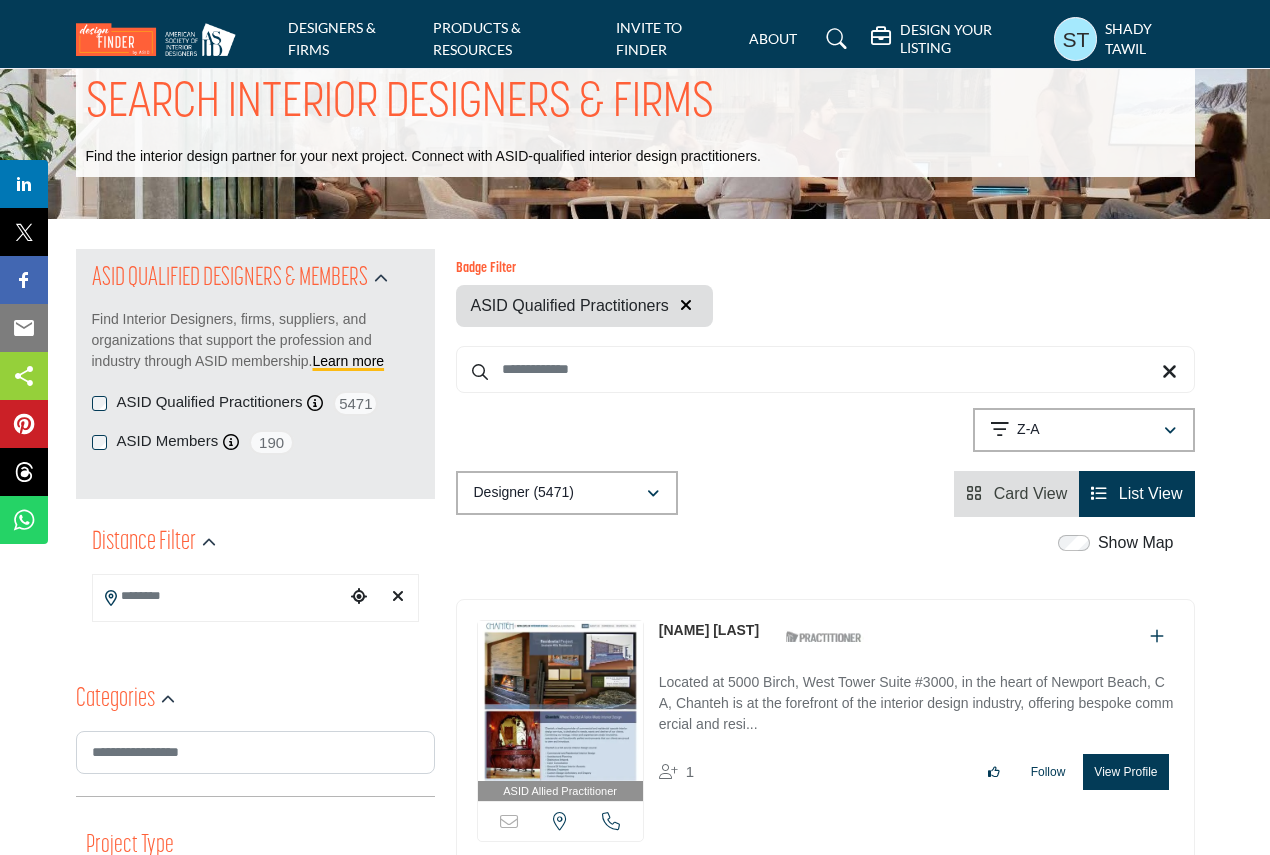 scroll, scrollTop: 133, scrollLeft: 0, axis: vertical 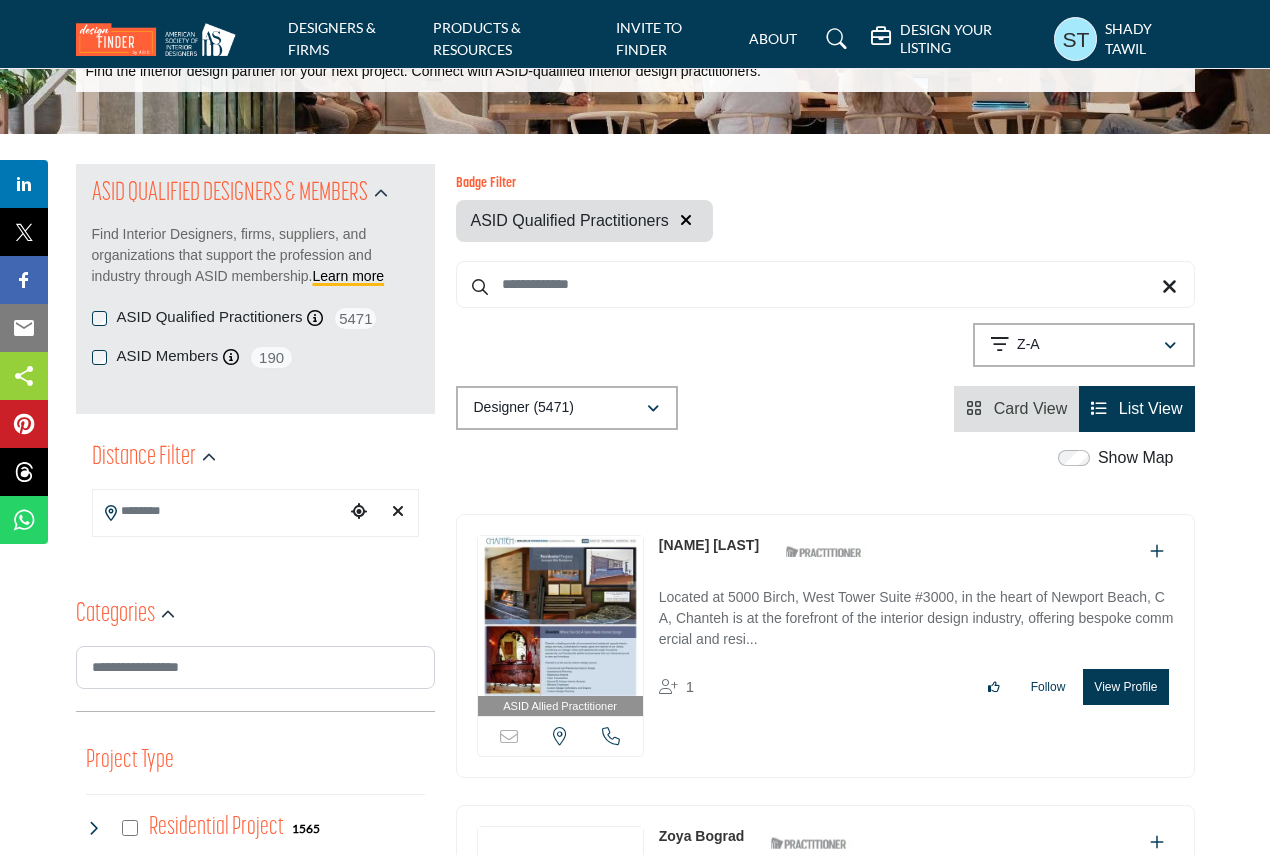 click at bounding box center [668, 686] 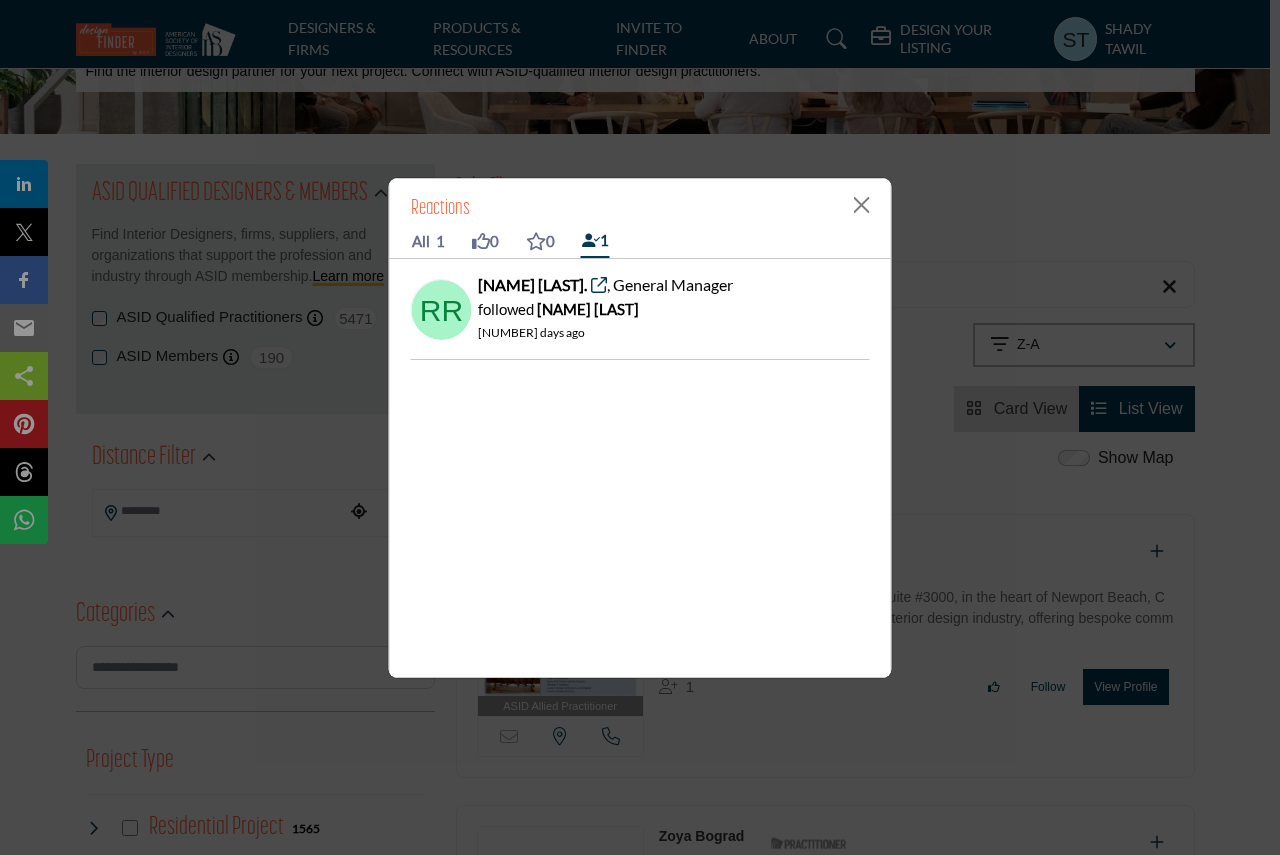 click on "Reactions" at bounding box center [640, 209] 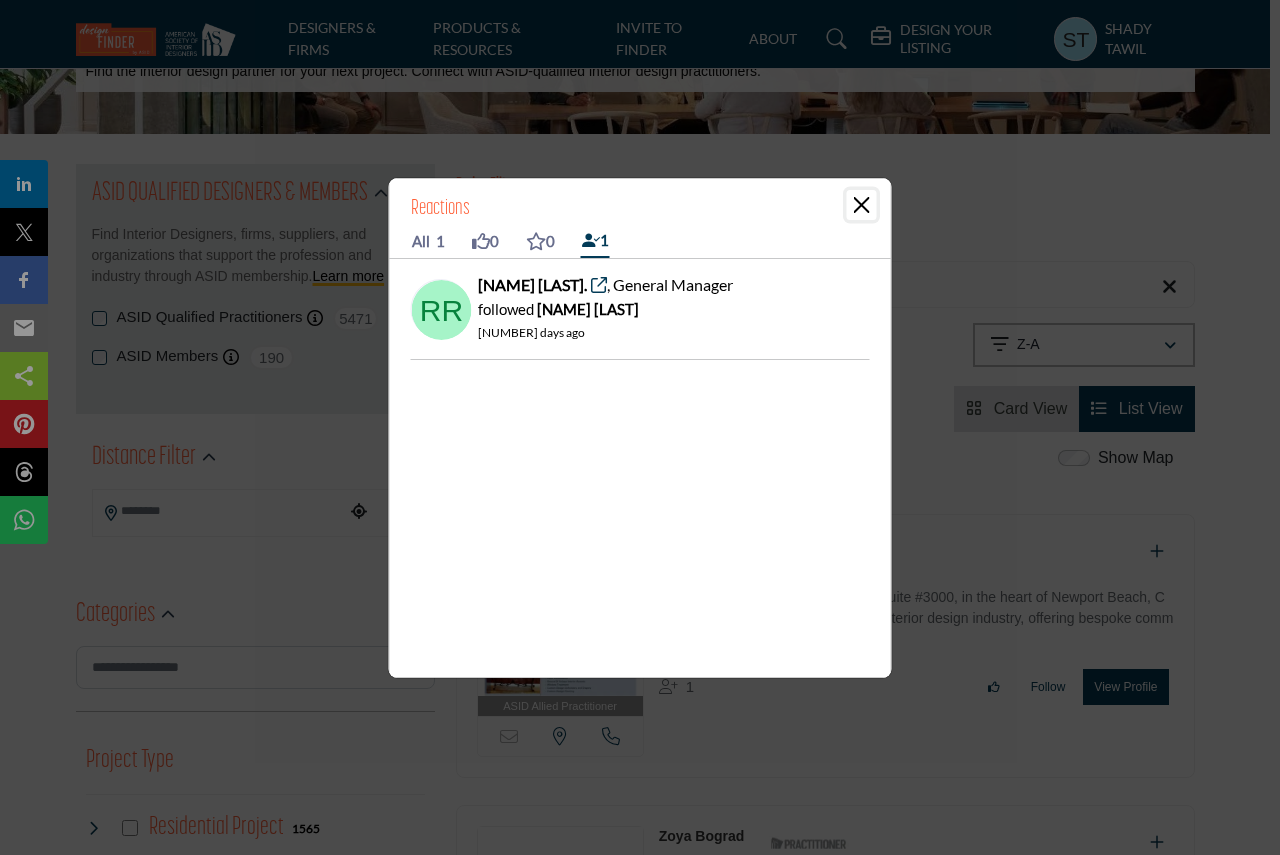 click at bounding box center [862, 205] 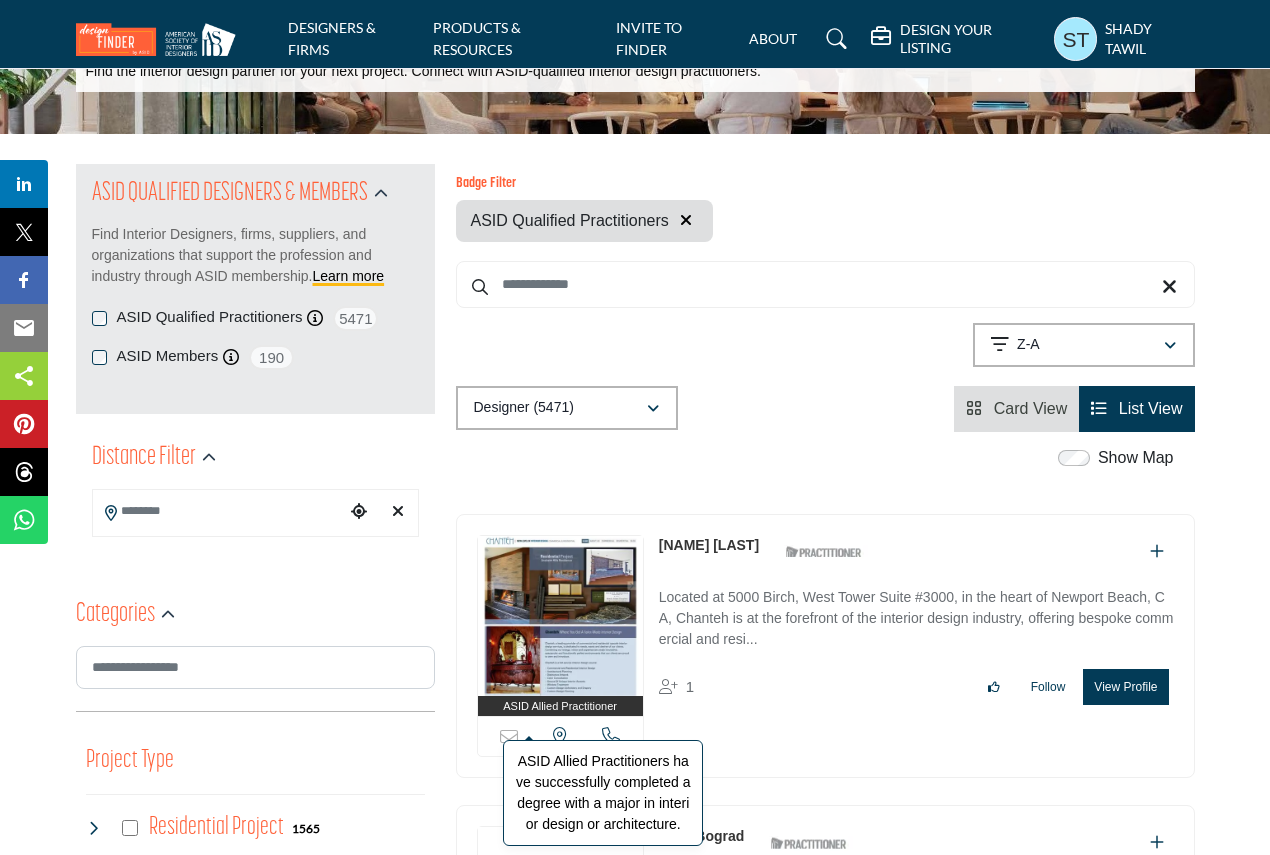 click on "ASID Allied Practitioner" at bounding box center [560, 706] 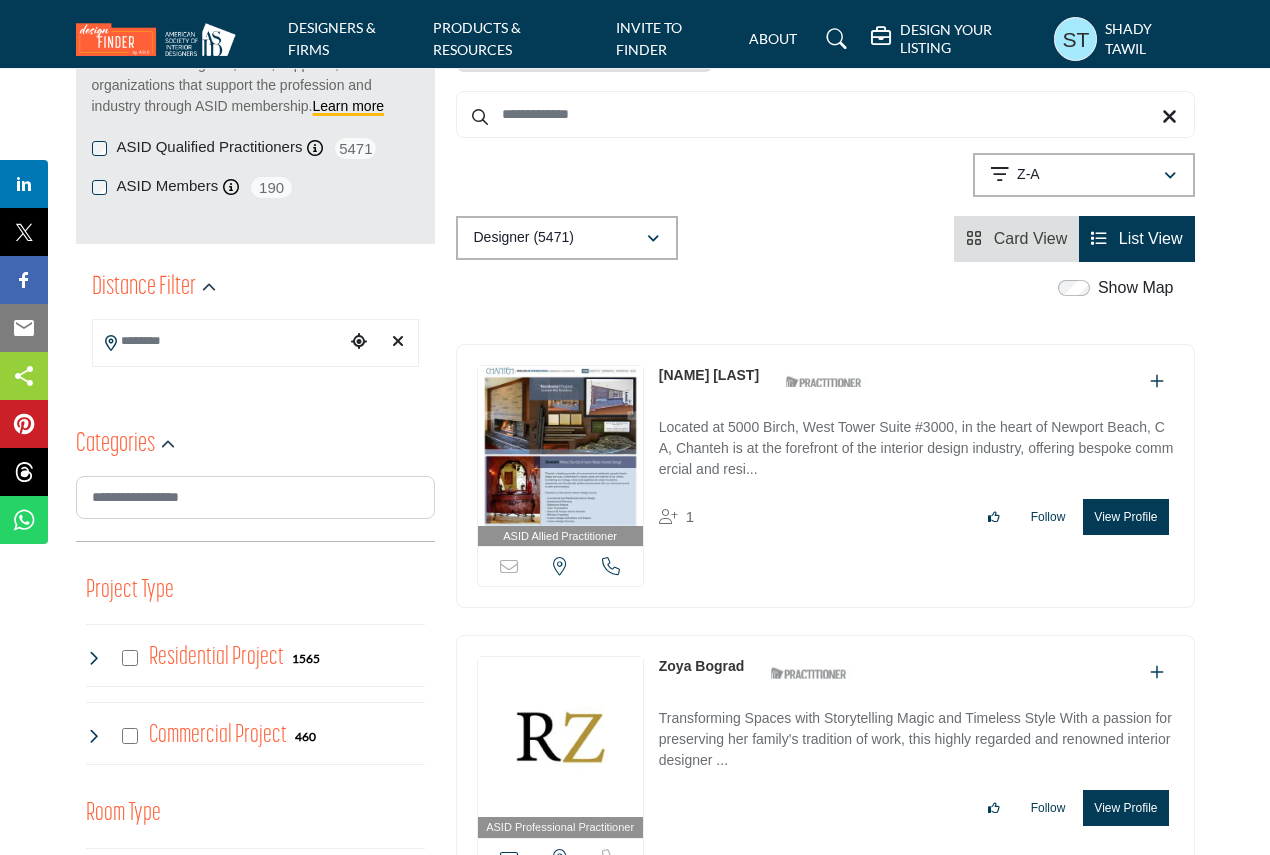 scroll, scrollTop: 467, scrollLeft: 0, axis: vertical 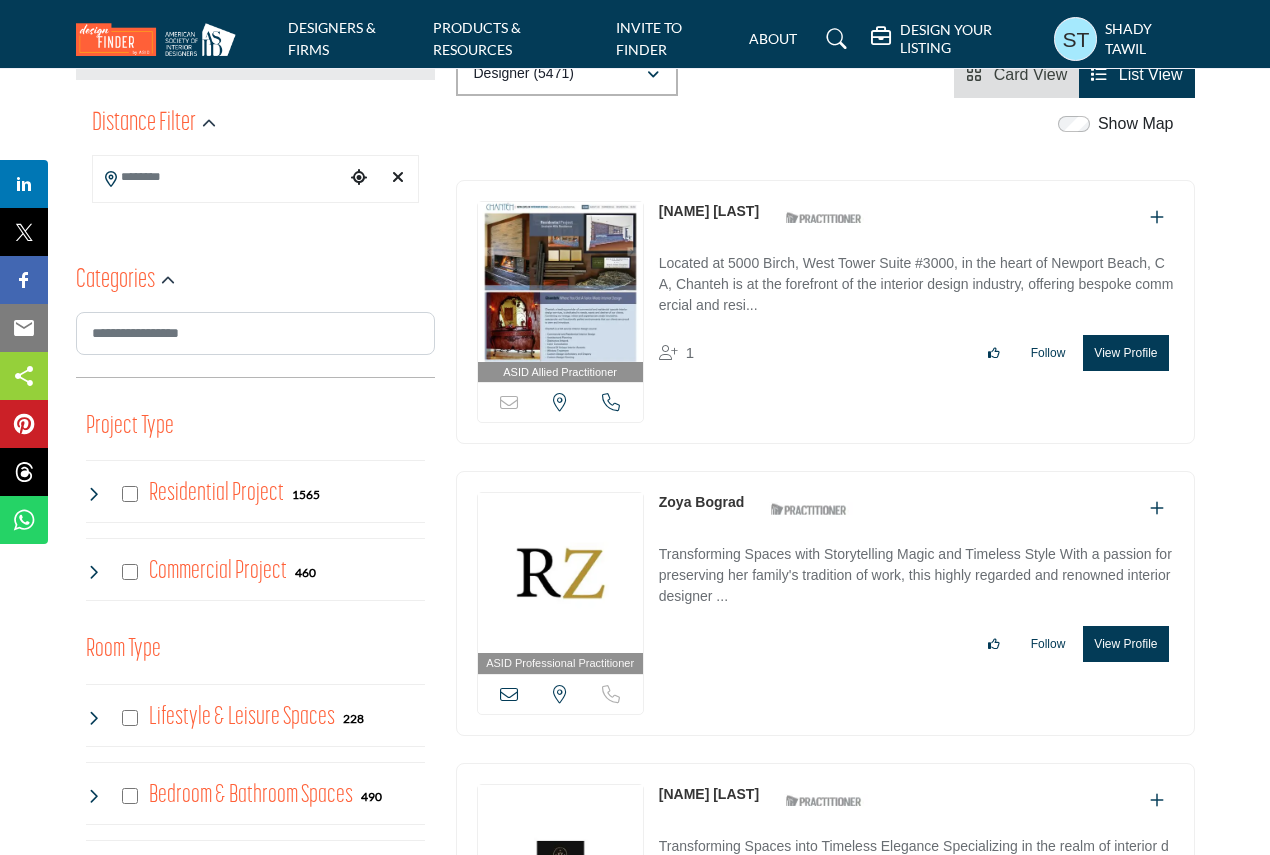 drag, startPoint x: 643, startPoint y: 498, endPoint x: 750, endPoint y: 501, distance: 107.042046 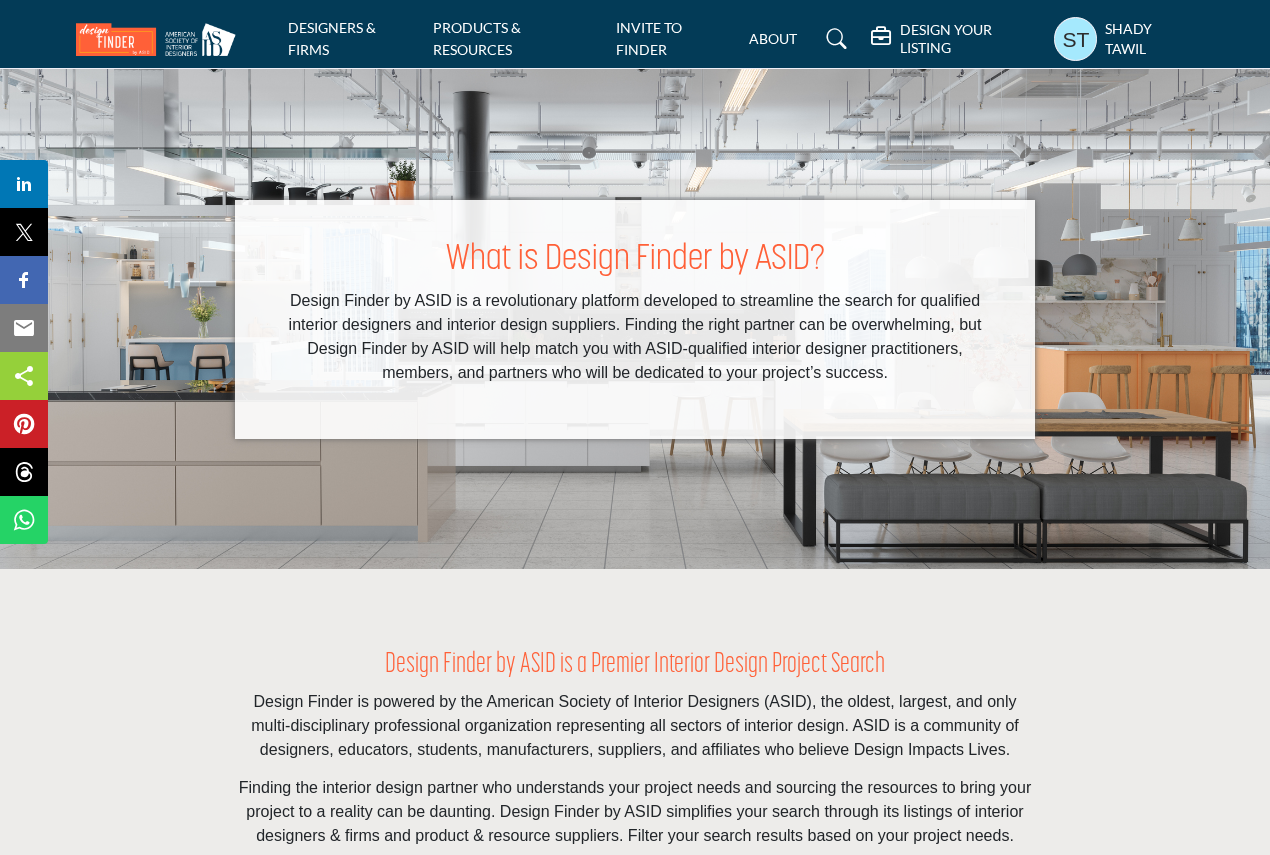 scroll, scrollTop: 0, scrollLeft: 0, axis: both 